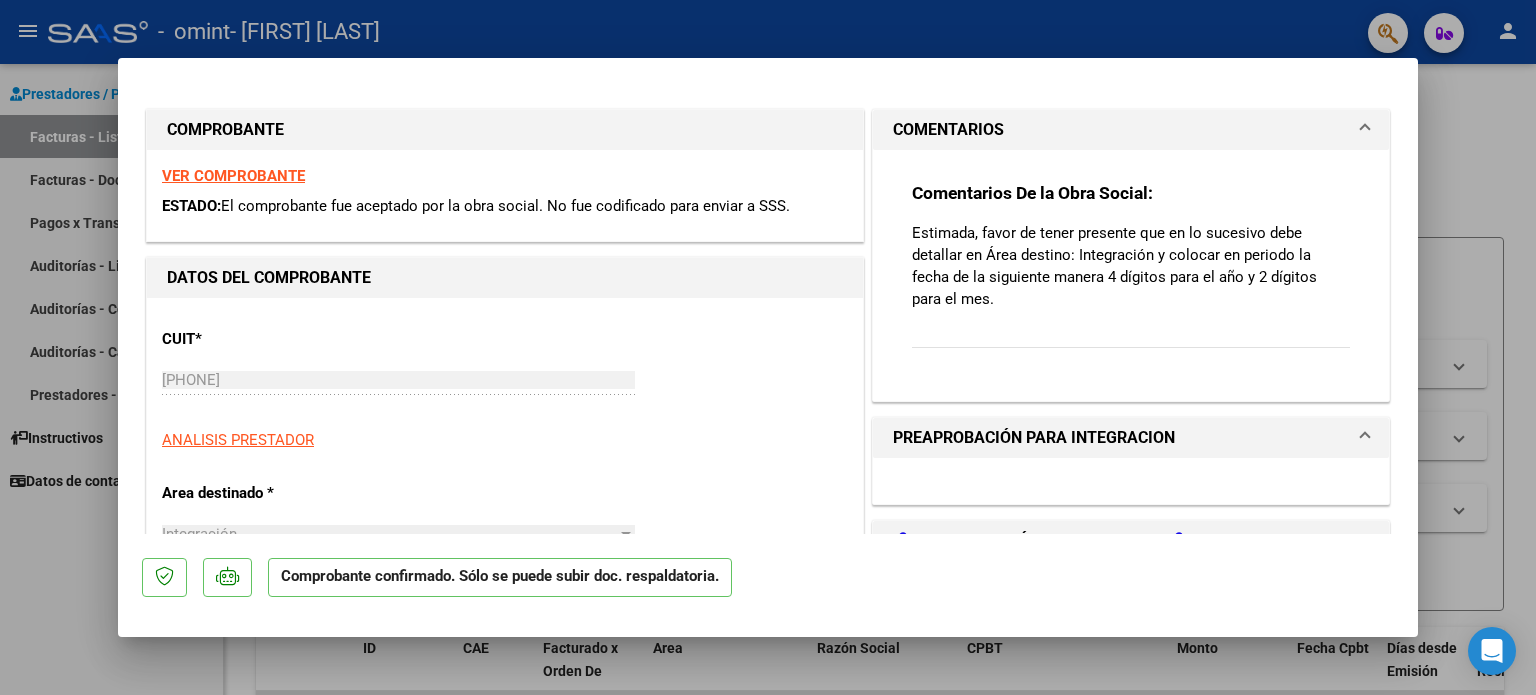 scroll, scrollTop: 0, scrollLeft: 0, axis: both 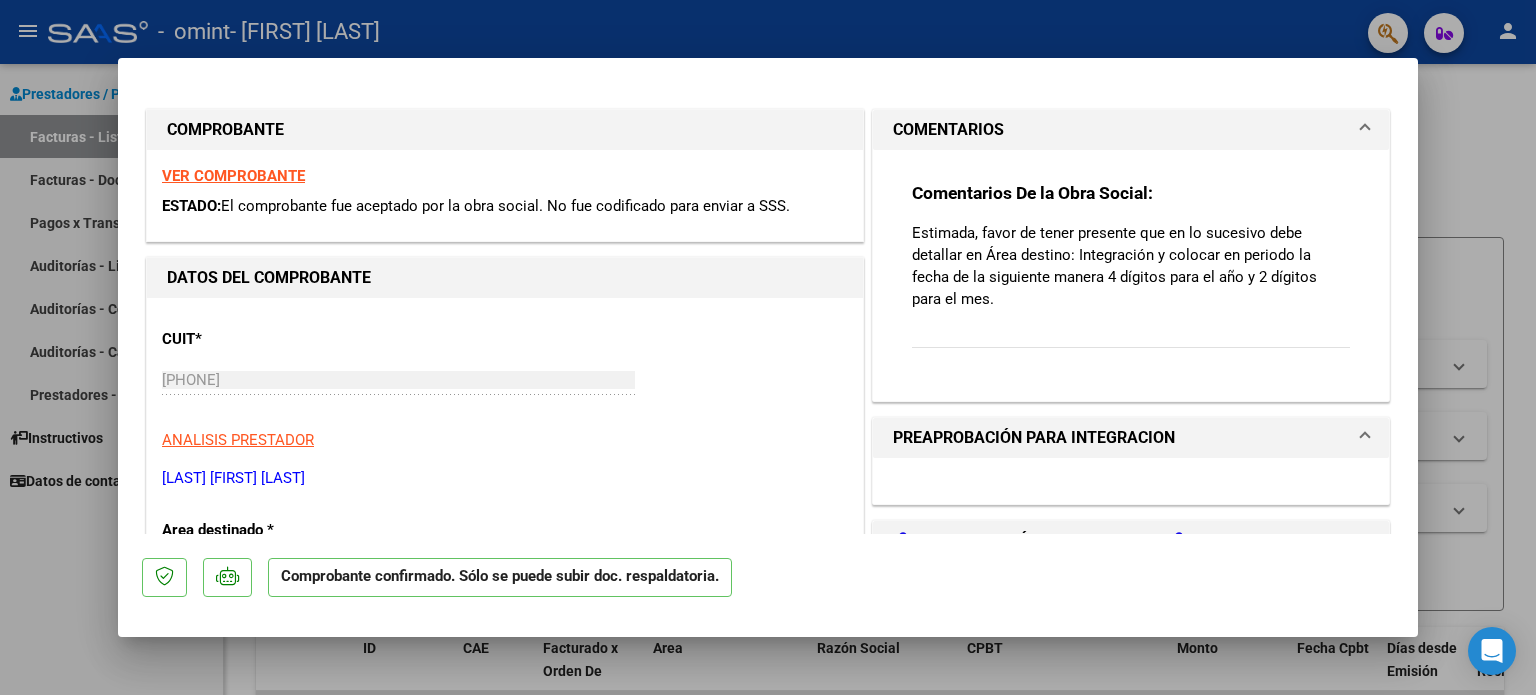 click at bounding box center (768, 347) 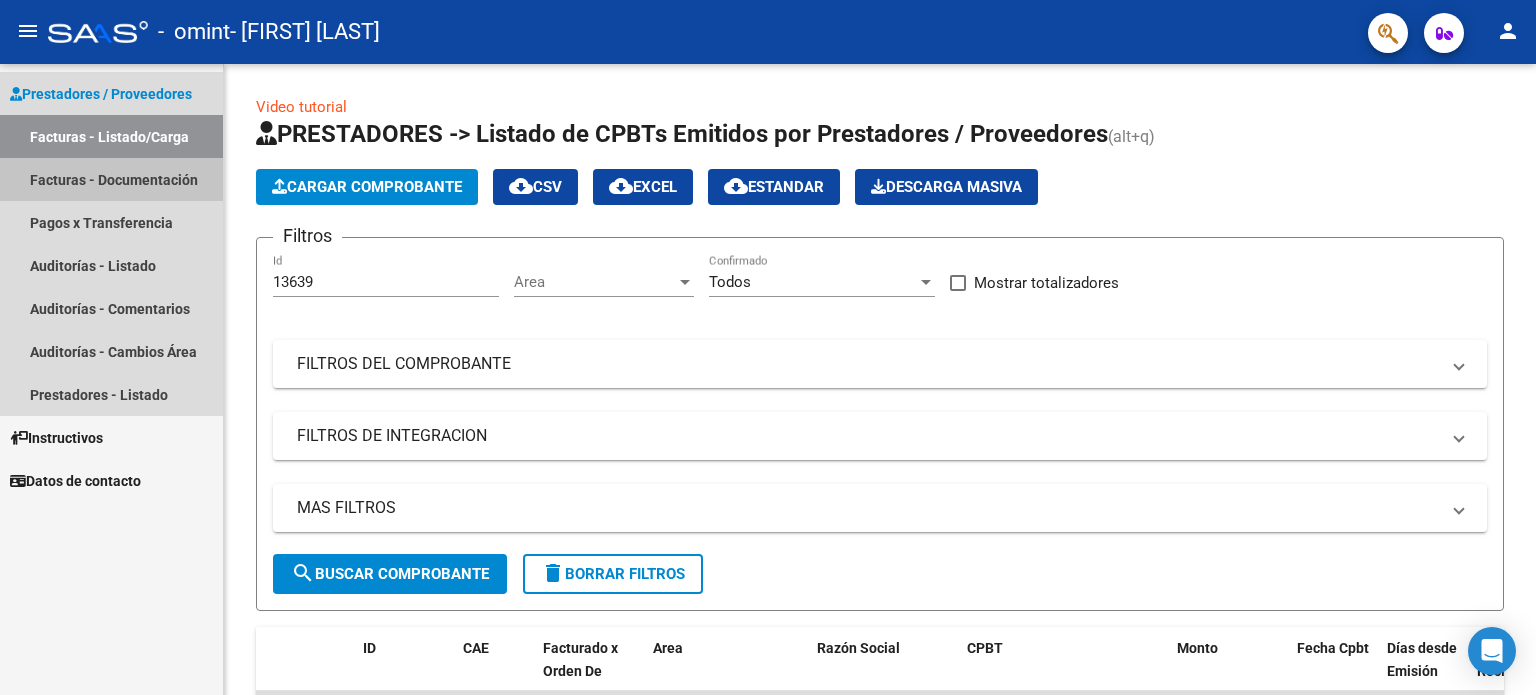 click on "Facturas - Documentación" at bounding box center (111, 179) 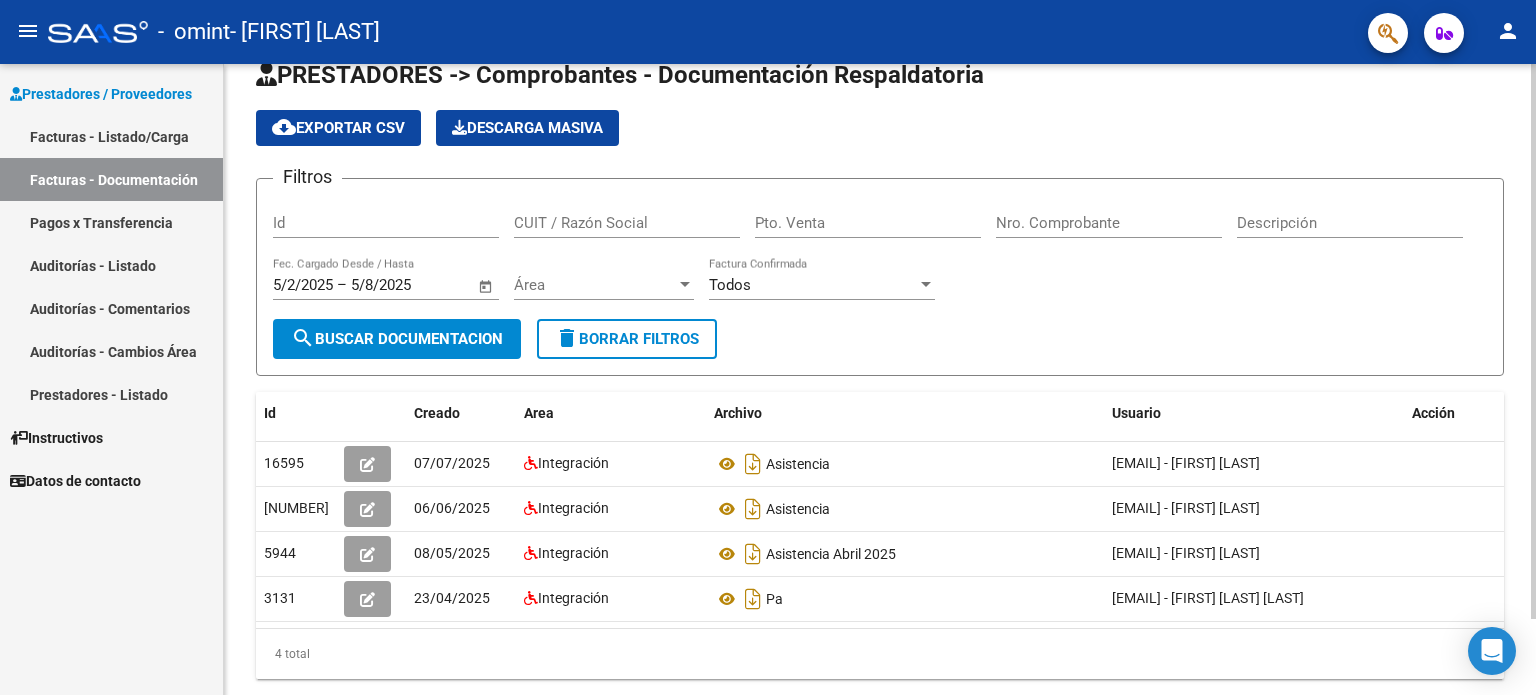 scroll, scrollTop: 83, scrollLeft: 0, axis: vertical 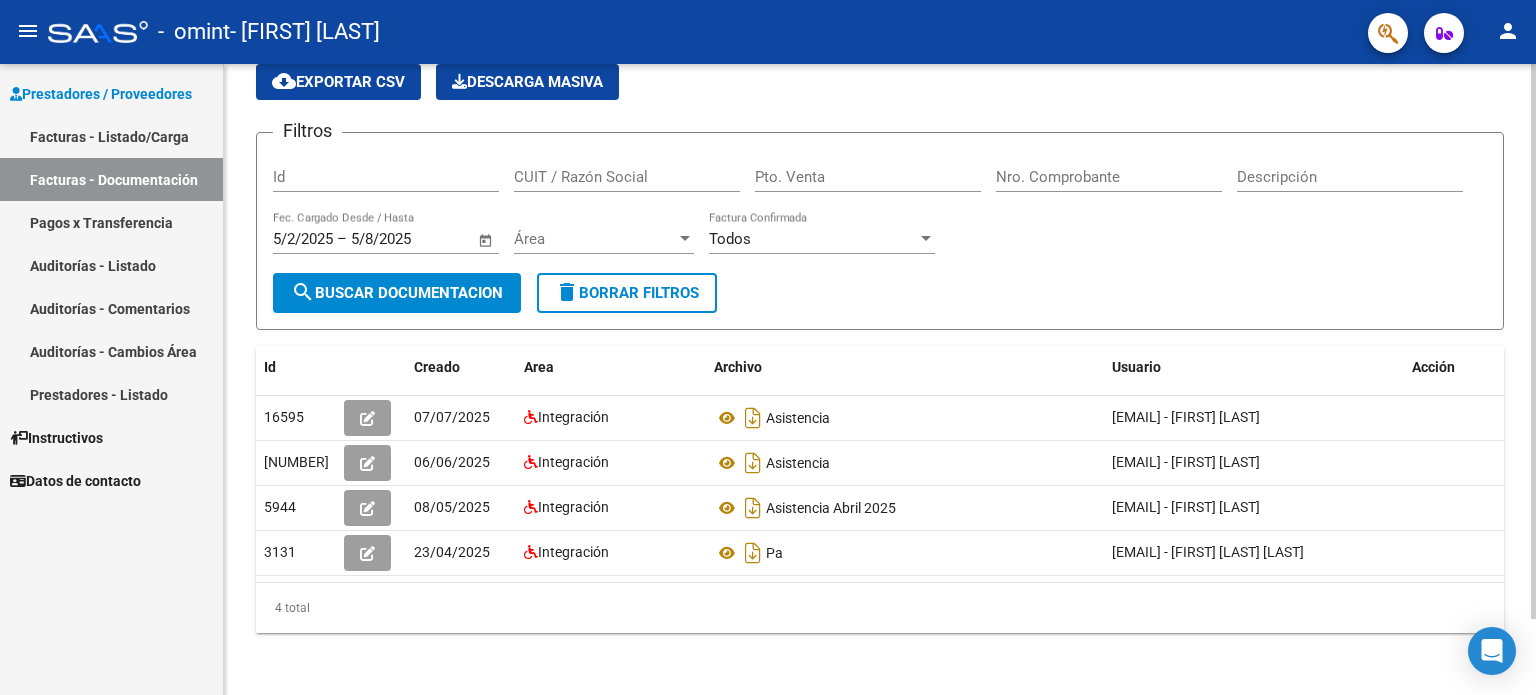 click 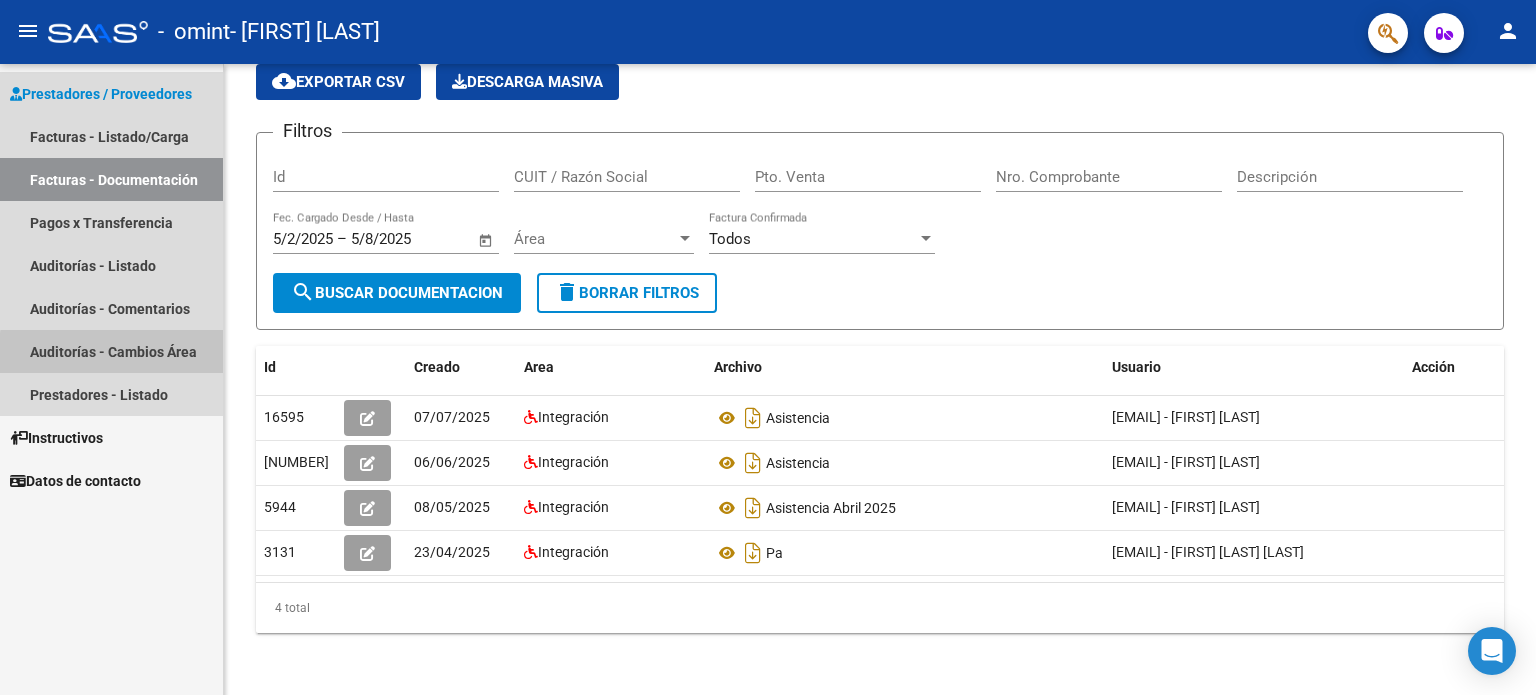 click on "Auditorías - Cambios Área" at bounding box center [111, 351] 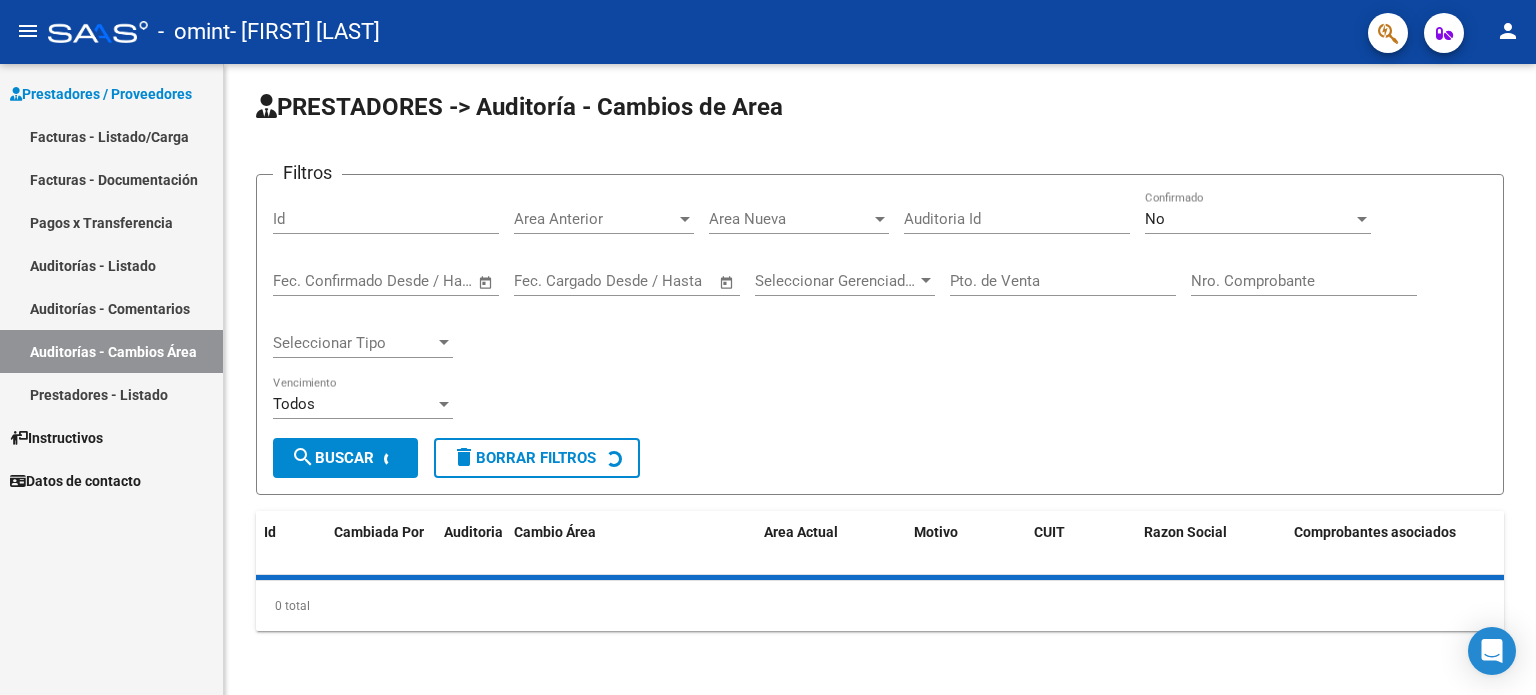 scroll, scrollTop: 0, scrollLeft: 0, axis: both 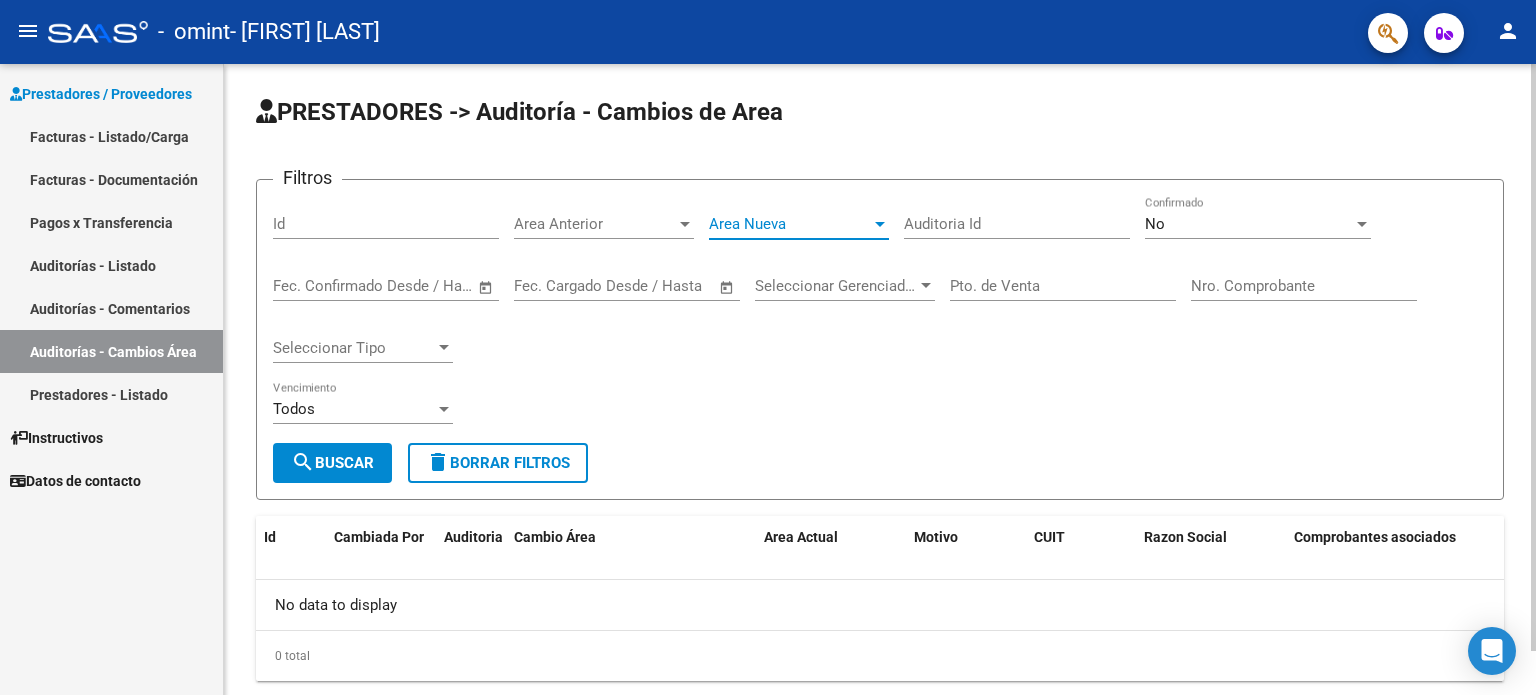 click at bounding box center [880, 224] 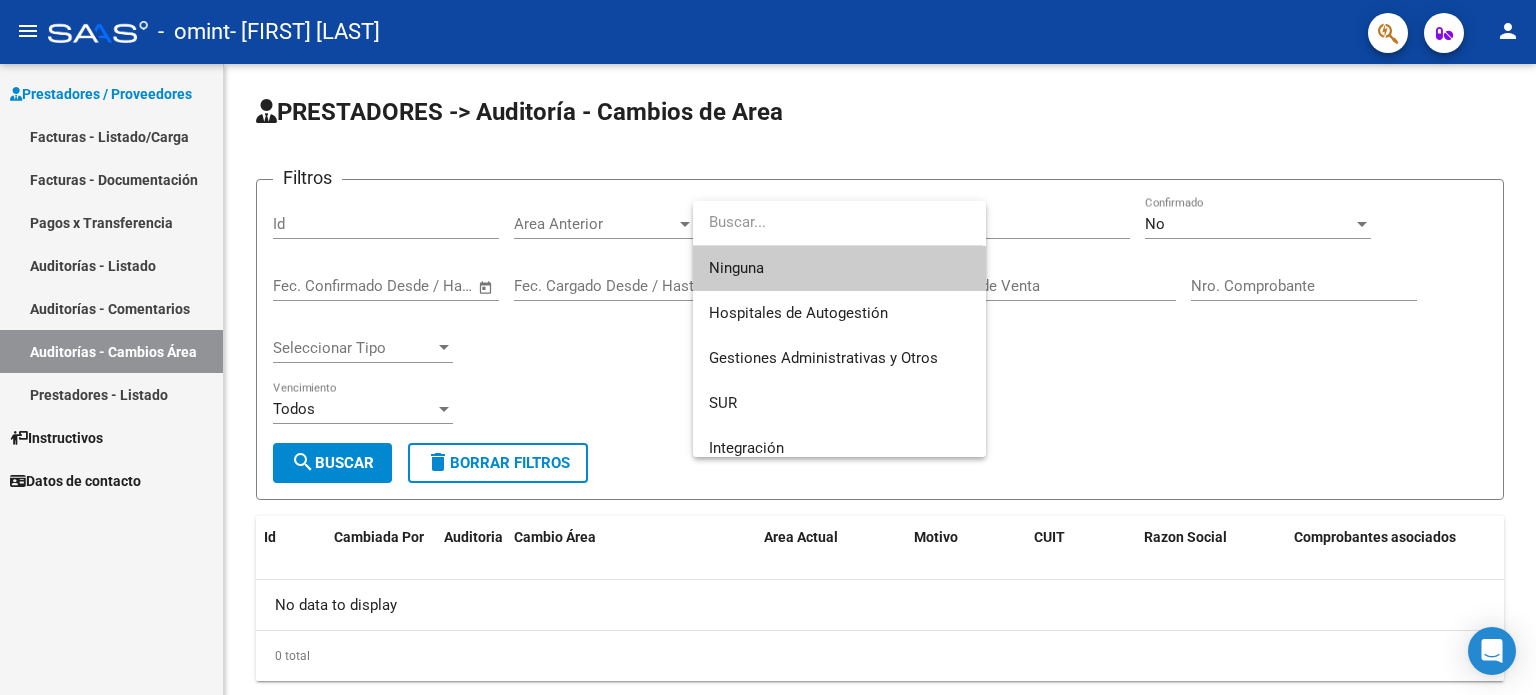 click at bounding box center (768, 347) 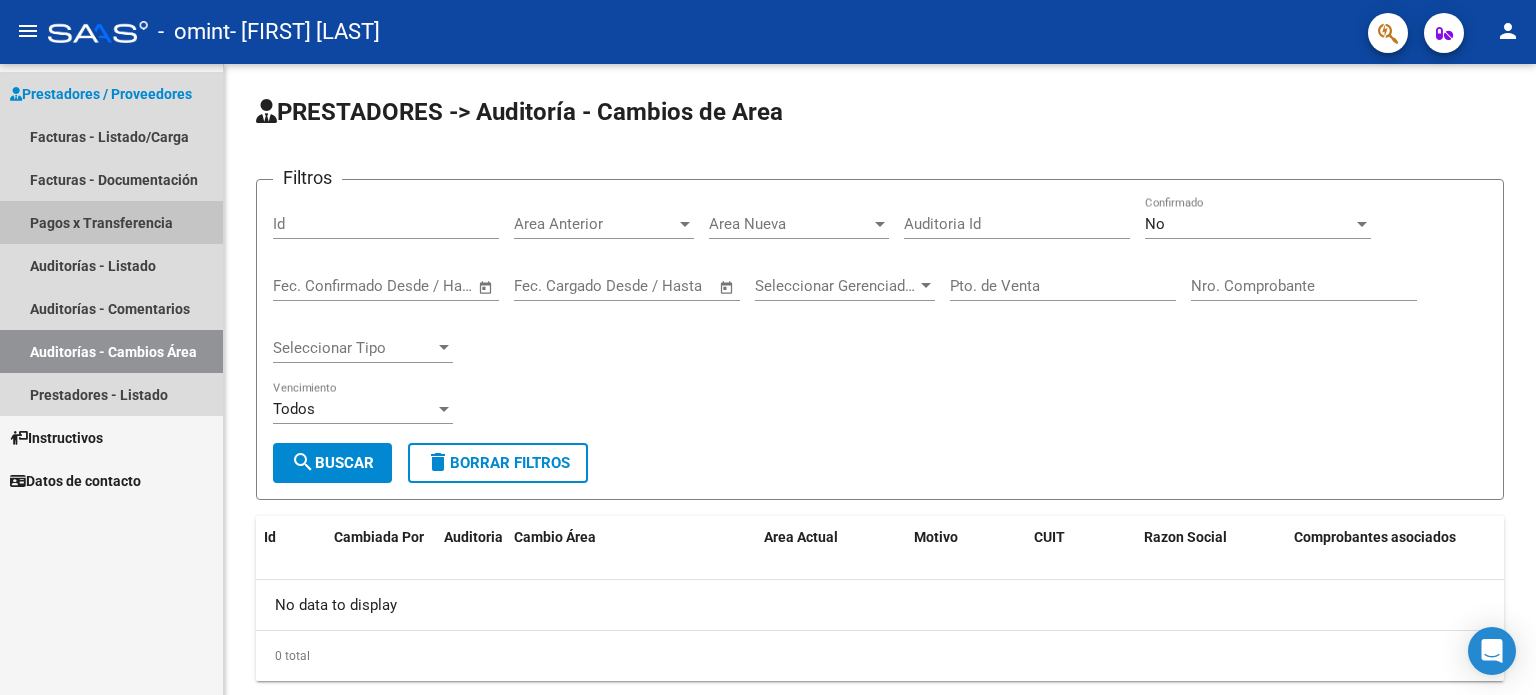 click on "Pagos x Transferencia" at bounding box center [111, 222] 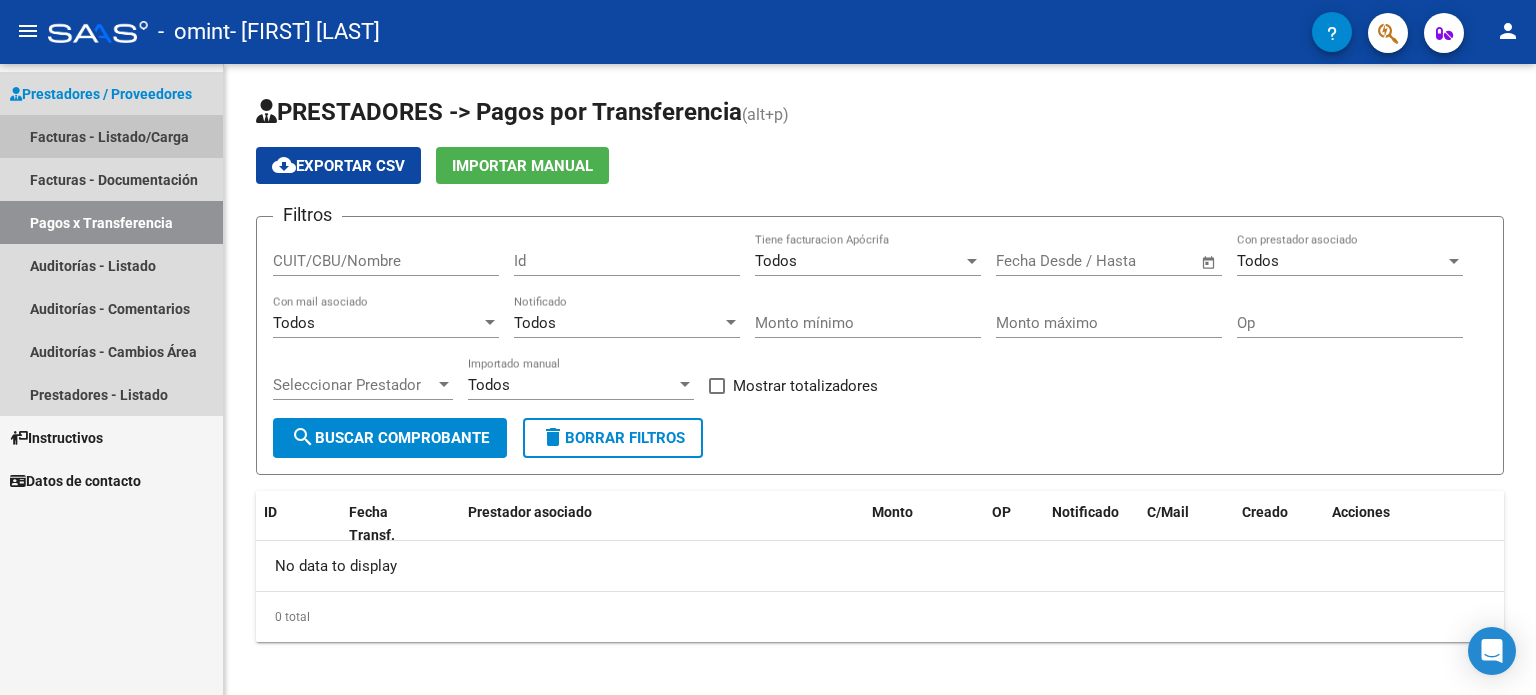 click on "Facturas - Listado/Carga" at bounding box center (111, 136) 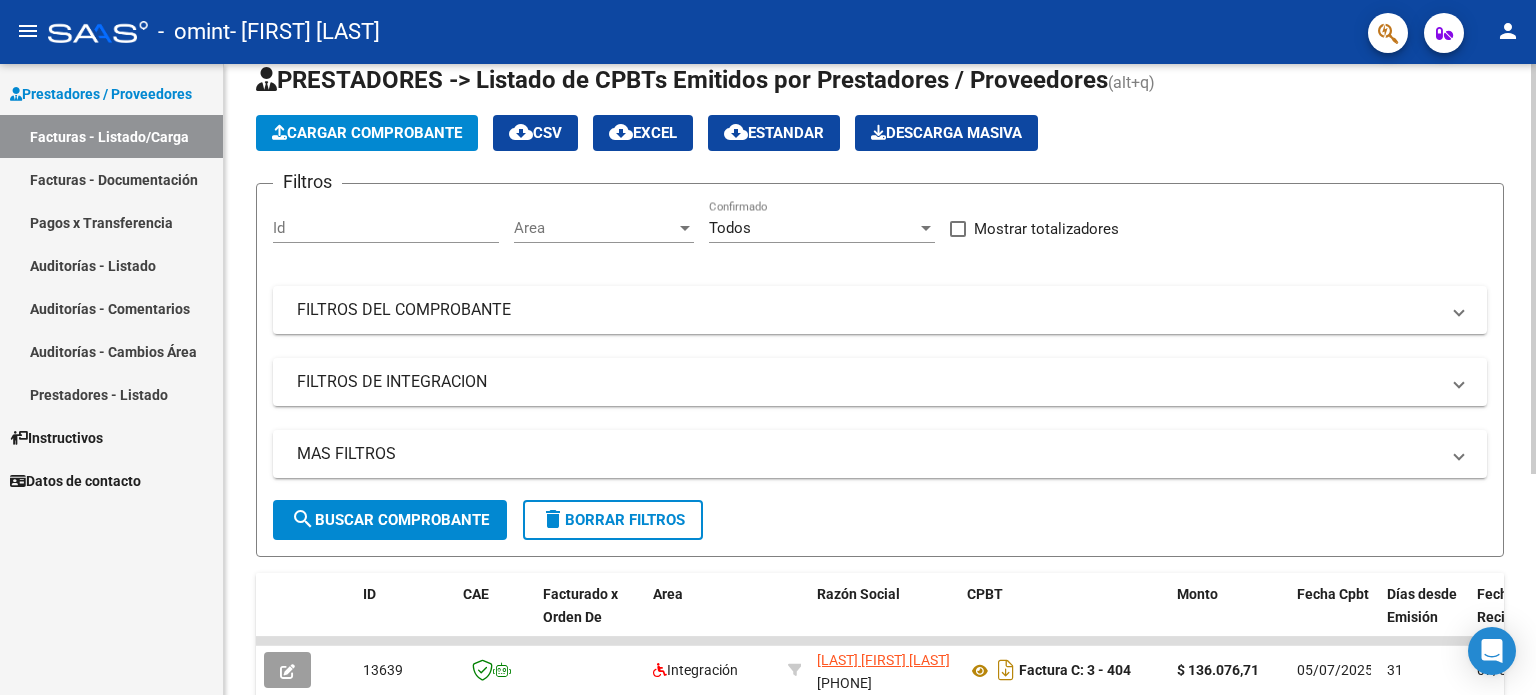 scroll, scrollTop: 22, scrollLeft: 0, axis: vertical 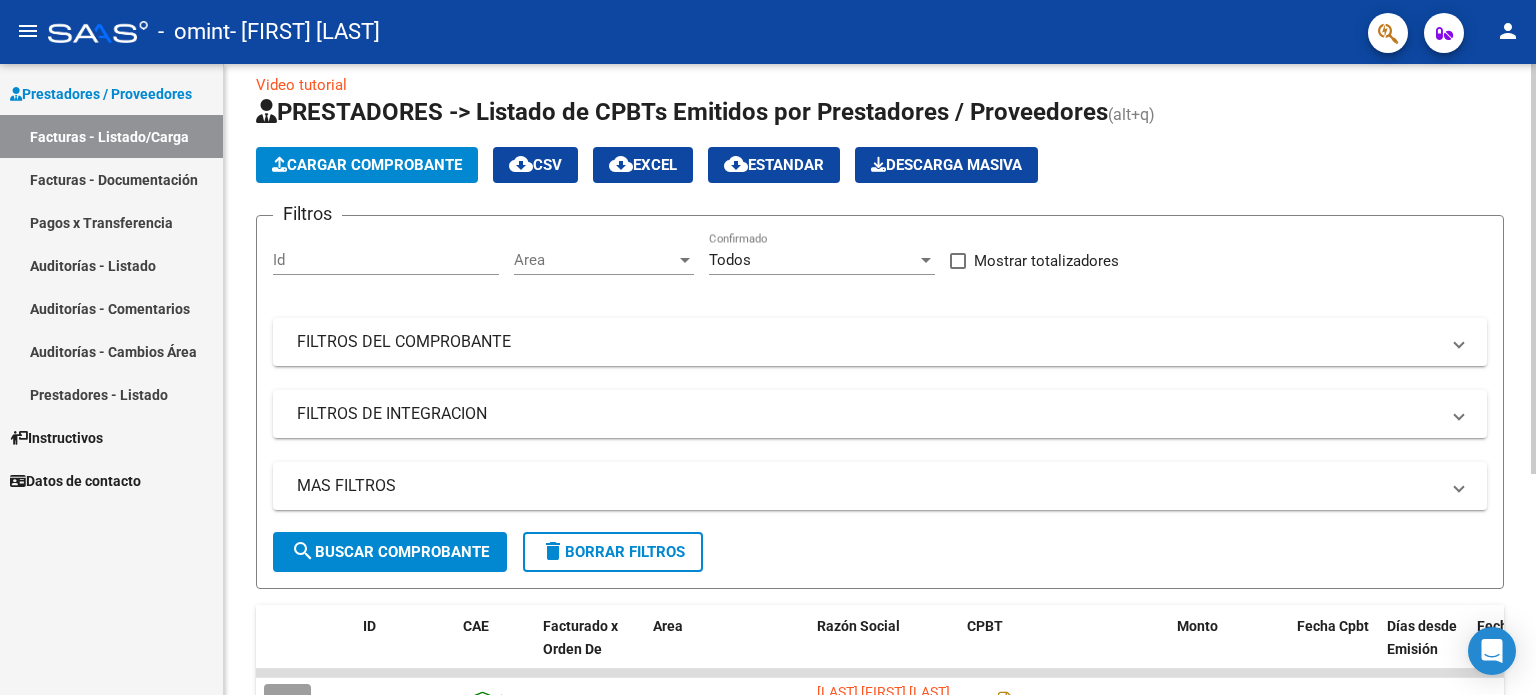 click on "Video tutorial   PRESTADORES -> Listado de CPBTs Emitidos por Prestadores / Proveedores (alt+q)   Cargar Comprobante
cloud_download  CSV  cloud_download  EXCEL  cloud_download  Estandar   Descarga Masiva
Filtros Id Area Area Todos Confirmado   Mostrar totalizadores   FILTROS DEL COMPROBANTE  Comprobante Tipo Comprobante Tipo Start date – End date Fec. Comprobante Desde / Hasta Días Emisión Desde(cant. días) Días Emisión Hasta(cant. días) CUIT / Razón Social Pto. Venta Nro. Comprobante Código SSS CAE Válido CAE Válido Todos Cargado Módulo Hosp. Todos Tiene facturacion Apócrifa Hospital Refes  FILTROS DE INTEGRACION  Período De Prestación Campos del Archivo de Rendición Devuelto x SSS (dr_envio) Todos Rendido x SSS (dr_envio) Tipo de Registro Tipo de Registro Período Presentación Período Presentación Campos del Legajo Asociado (preaprobación) Afiliado Legajo (cuil/nombre) Todos Solo facturas preaprobadas  MAS FILTROS  Todos Con Doc. Respaldatoria Todos Con Trazabilidad Todos – –" 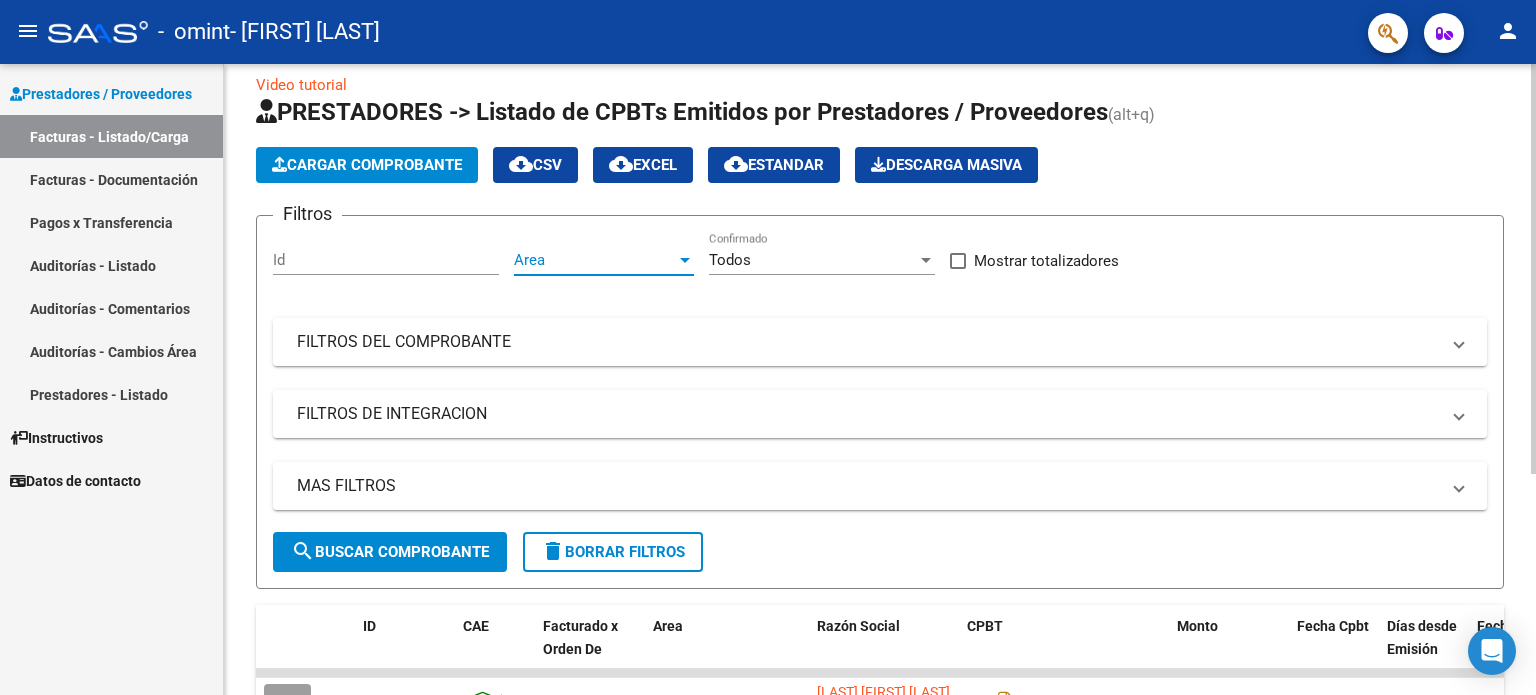 click at bounding box center [685, 260] 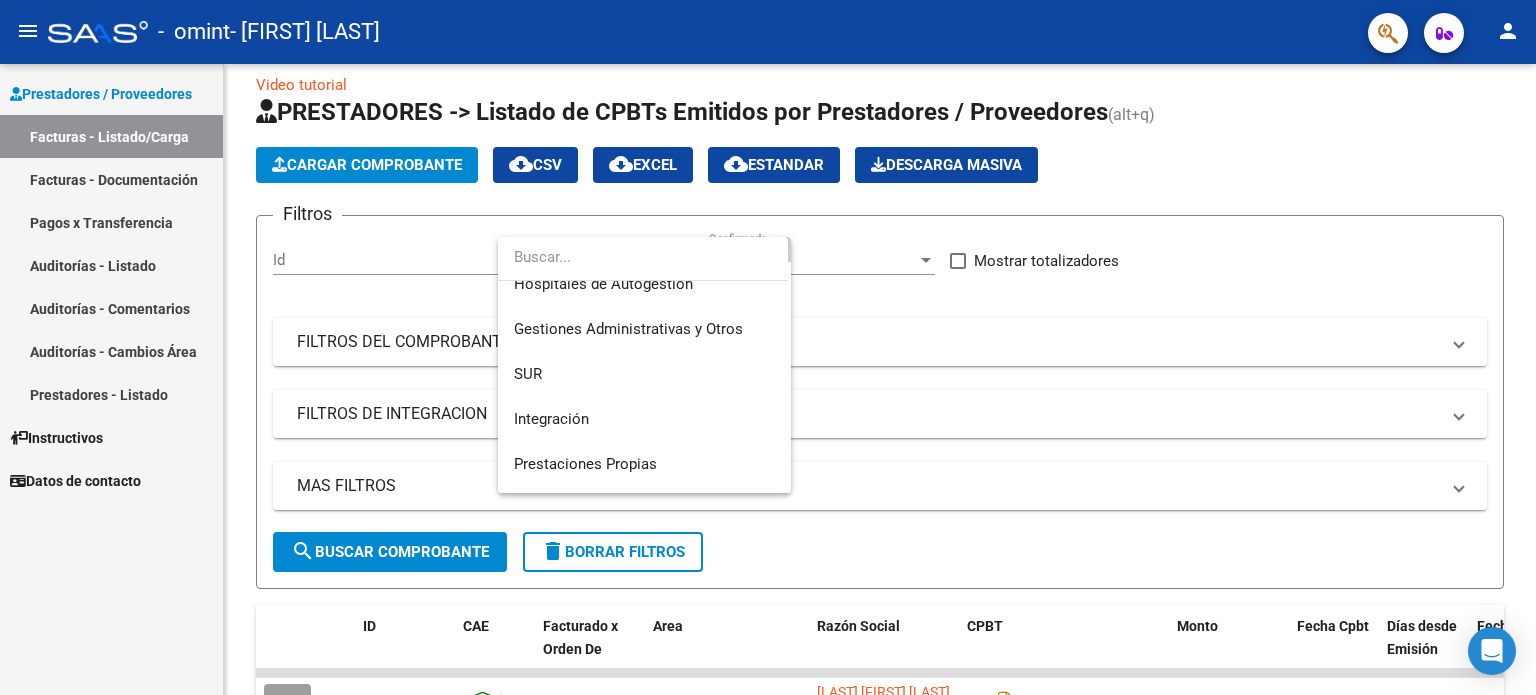 scroll, scrollTop: 64, scrollLeft: 0, axis: vertical 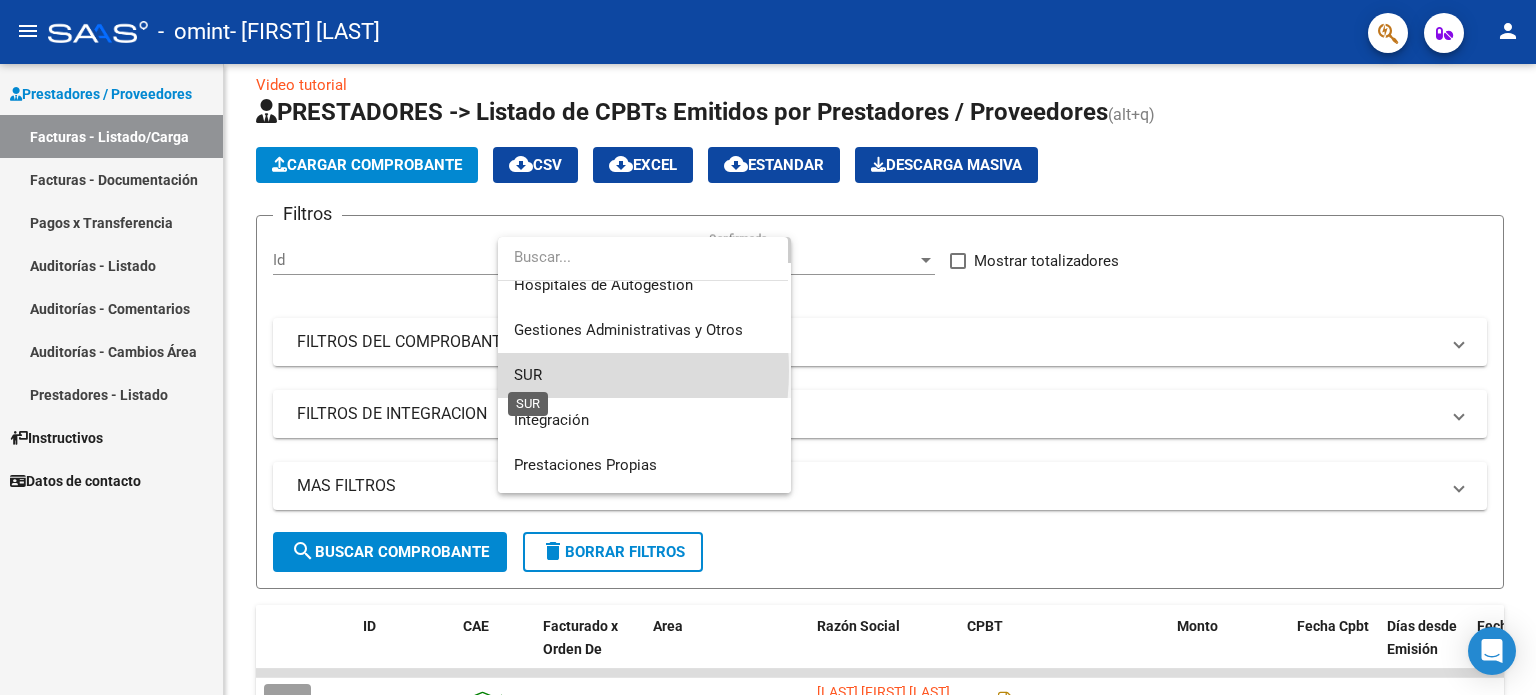 click on "SUR" at bounding box center (528, 375) 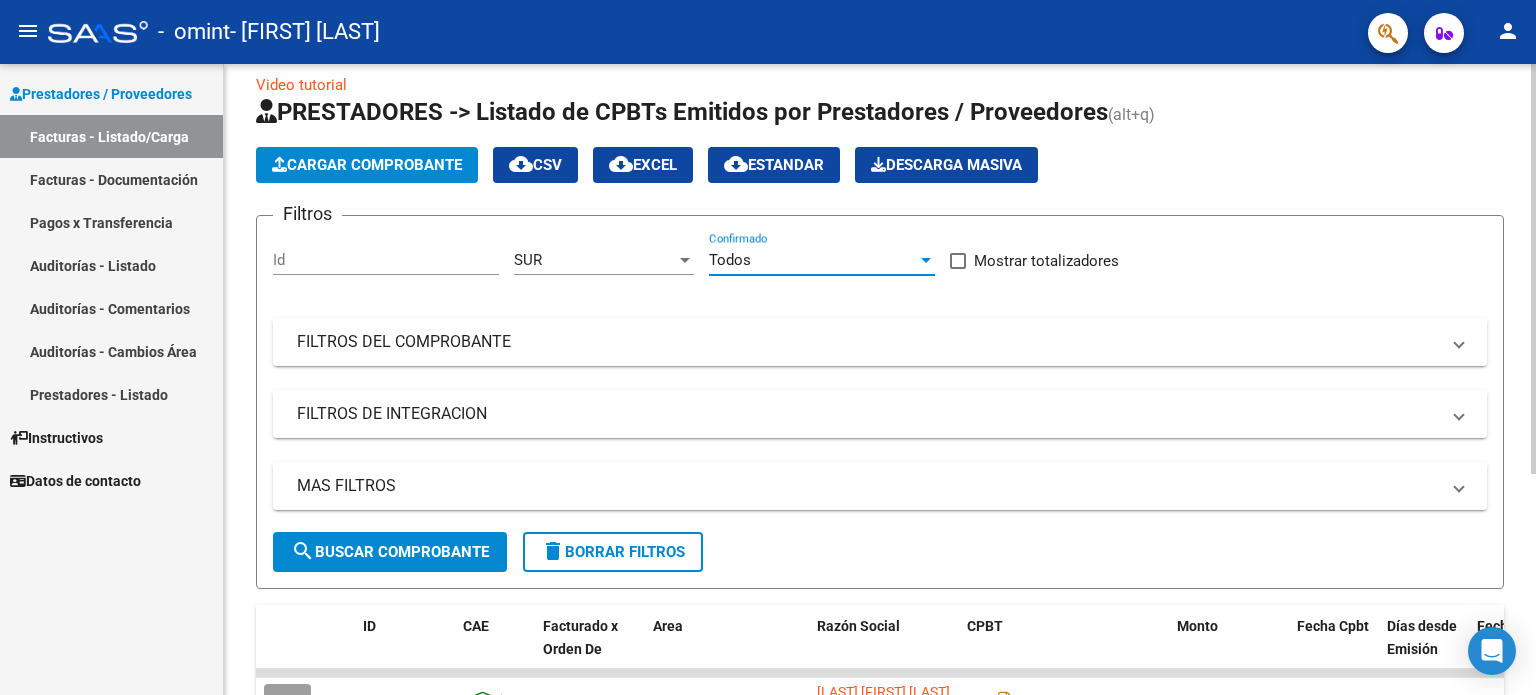 click at bounding box center [926, 260] 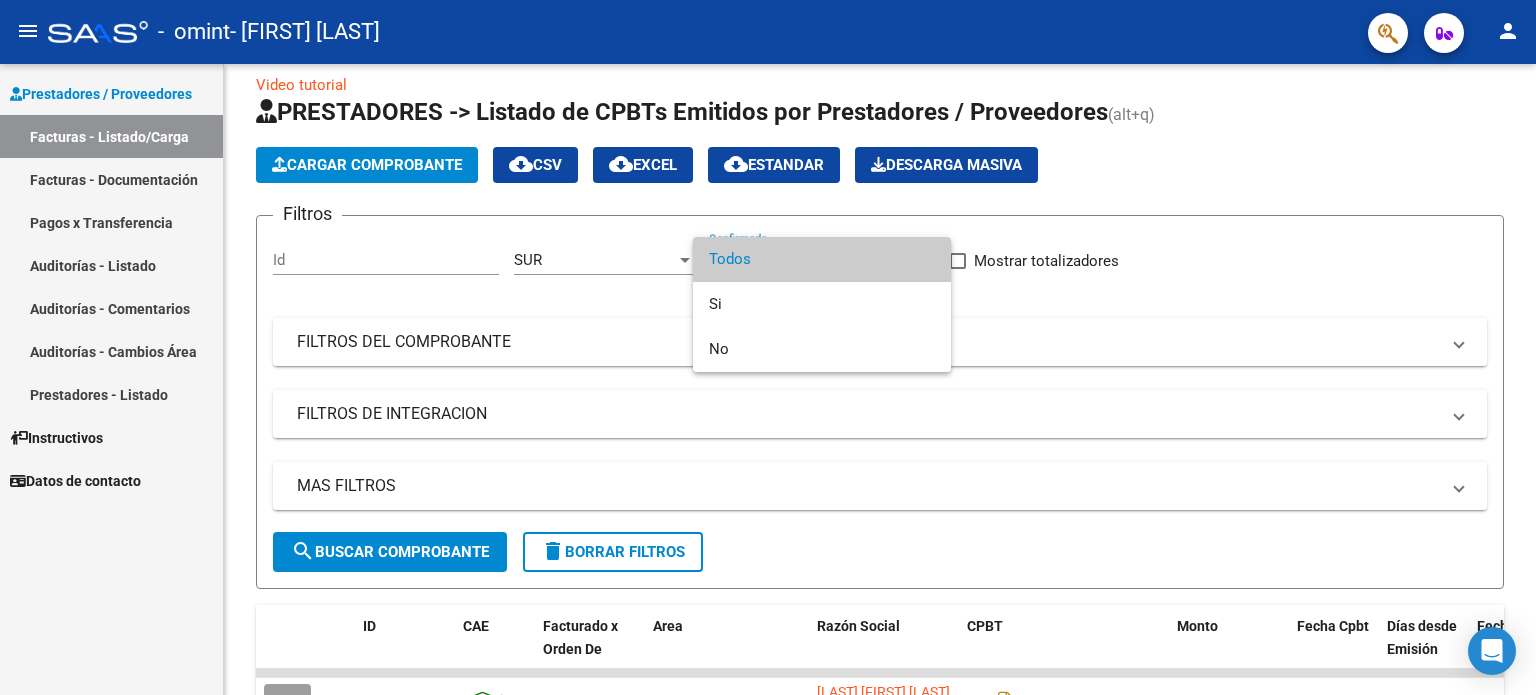 click at bounding box center [768, 347] 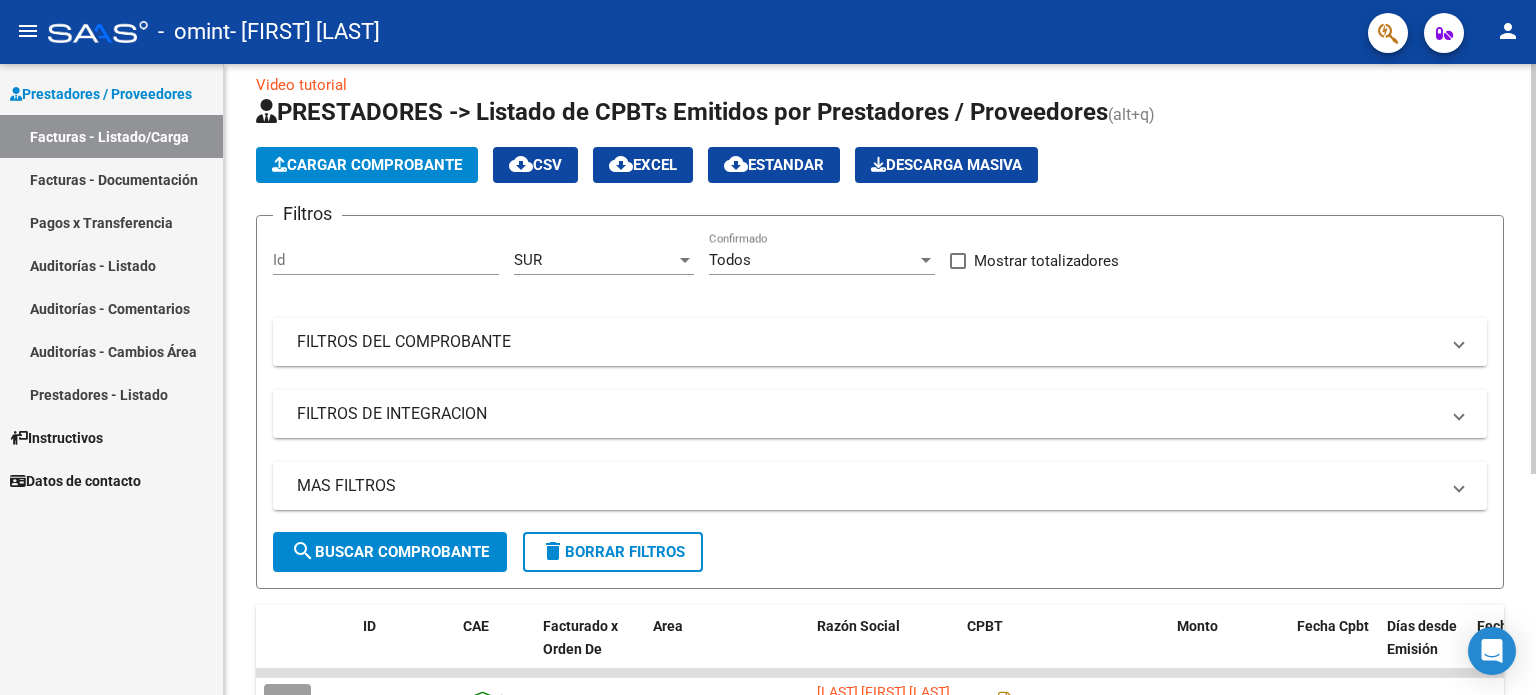 click at bounding box center [1459, 342] 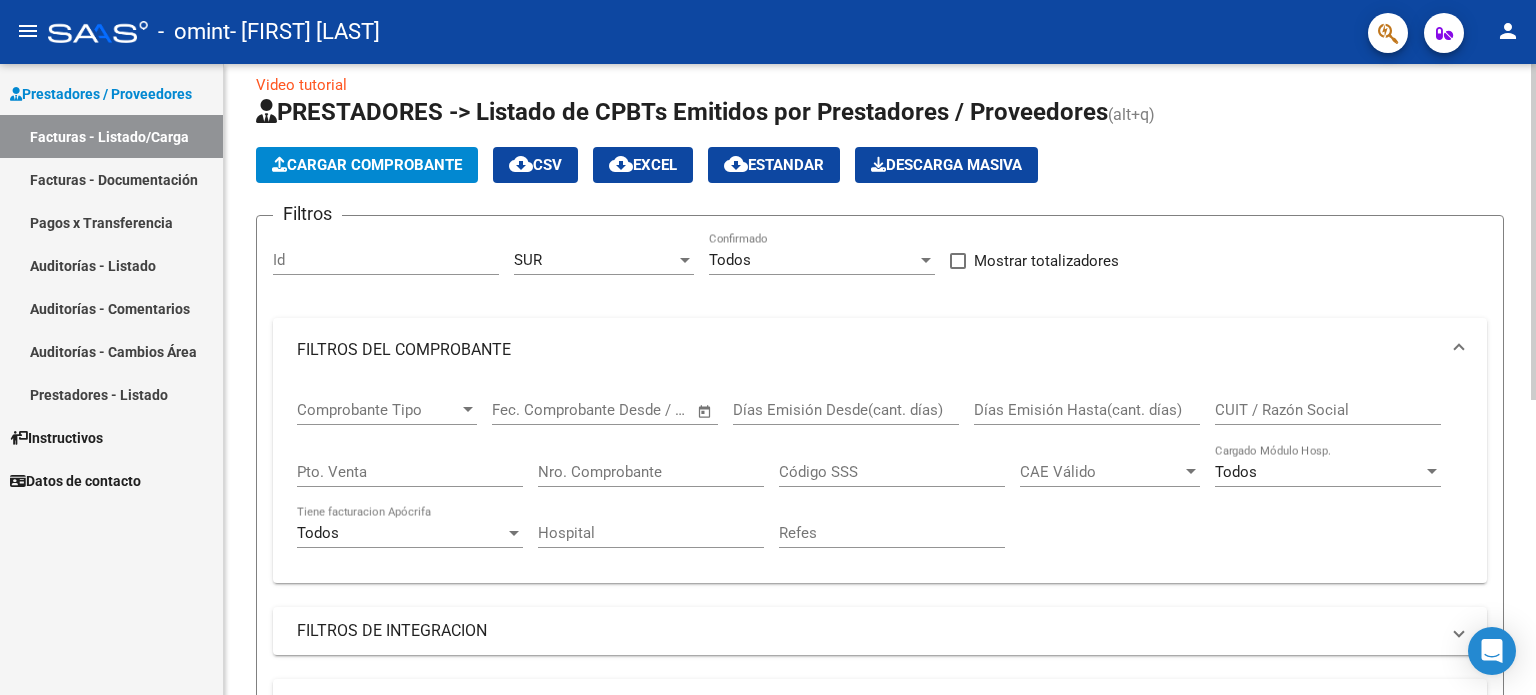click on "Video tutorial   PRESTADORES -> Listado de CPBTs Emitidos por Prestadores / Proveedores (alt+q)   Cargar Comprobante
cloud_download  CSV  cloud_download  EXCEL  cloud_download  Estandar   Descarga Masiva
Filtros Id SUR Area Todos Confirmado   Mostrar totalizadores   FILTROS DEL COMPROBANTE  Comprobante Tipo Comprobante Tipo Start date – End date Fec. Comprobante Desde / Hasta Días Emisión Desde(cant. días) Días Emisión Hasta(cant. días) CUIT / Razón Social Pto. Venta Nro. Comprobante Código SSS CAE Válido CAE Válido Todos Cargado Módulo Hosp. Todos Tiene facturacion Apócrifa Hospital Refes  FILTROS DE INTEGRACION  Período De Prestación Campos del Archivo de Rendición Devuelto x SSS (dr_envio) Todos Rendido x SSS (dr_envio) Tipo de Registro Tipo de Registro Período Presentación Período Presentación Campos del Legajo Asociado (preaprobación) Afiliado Legajo (cuil/nombre) Todos Solo facturas preaprobadas  MAS FILTROS  Todos Con Doc. Respaldatoria Todos Con Trazabilidad Todos Auditoría" 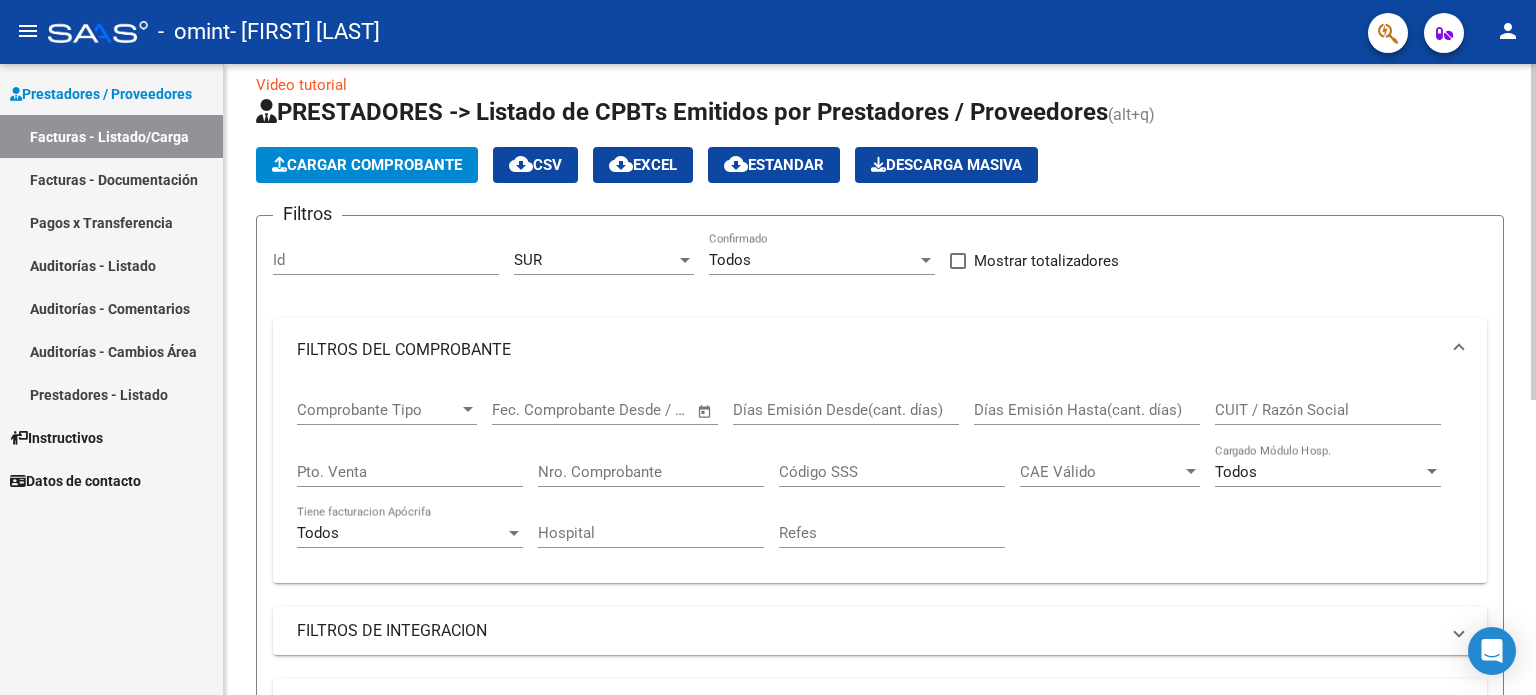 click on "Cargar Comprobante
cloud_download  CSV  cloud_download  EXCEL  cloud_download  Estandar   Descarga Masiva" 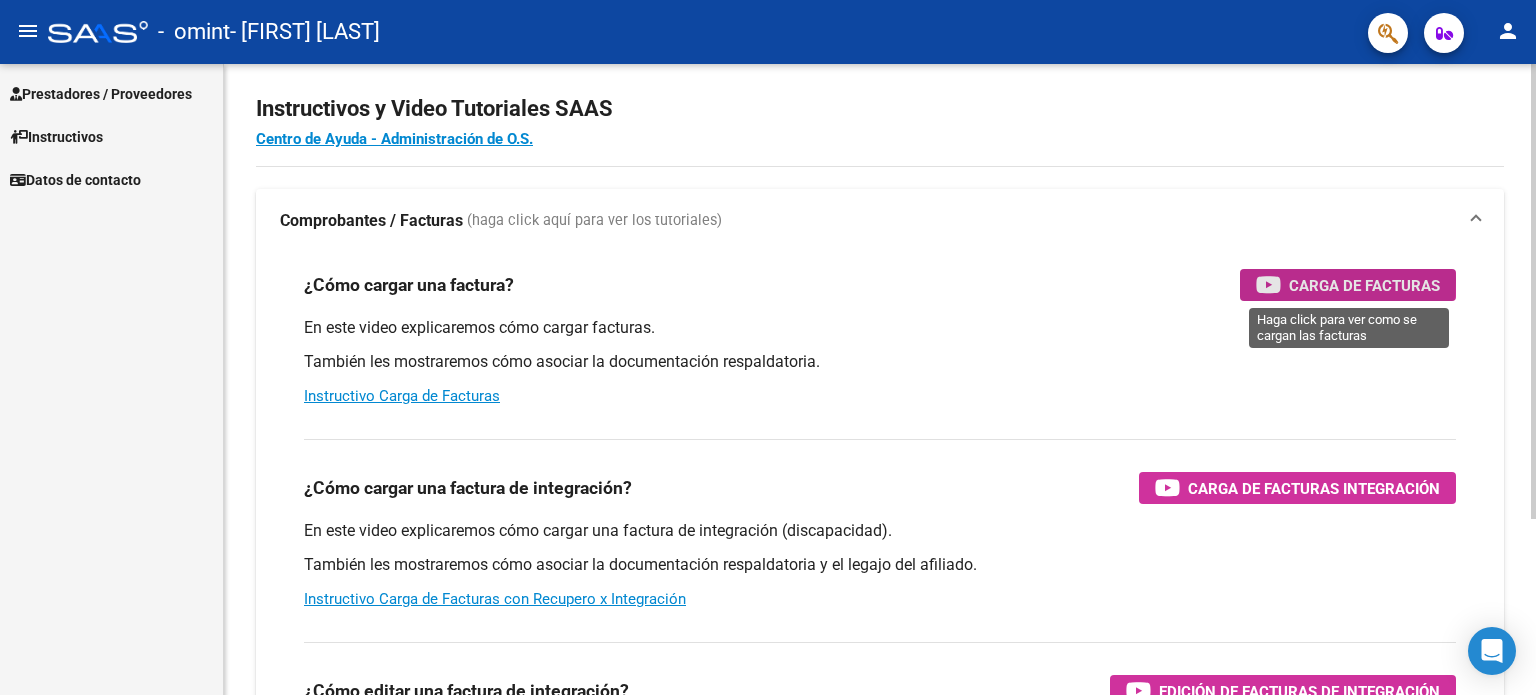 click on "Carga de Facturas" at bounding box center (1364, 285) 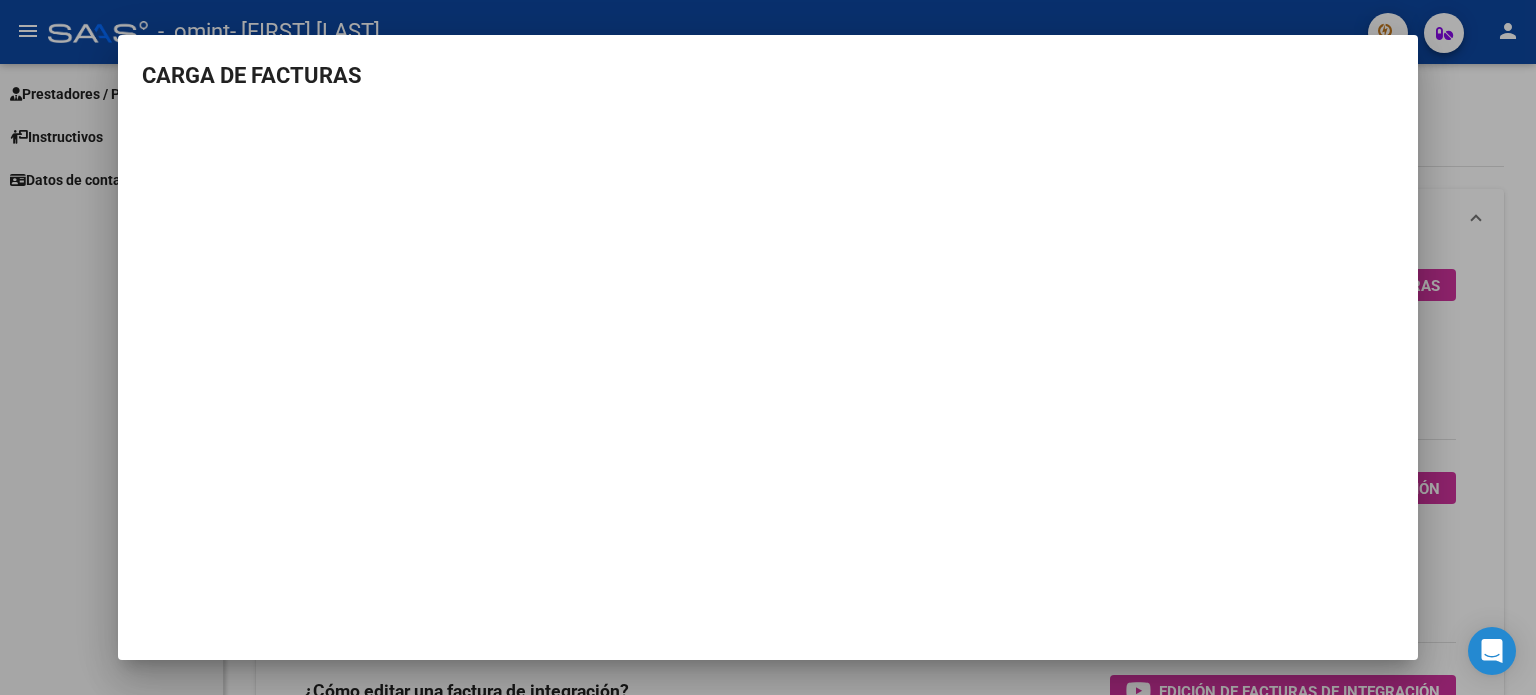 click at bounding box center (768, 347) 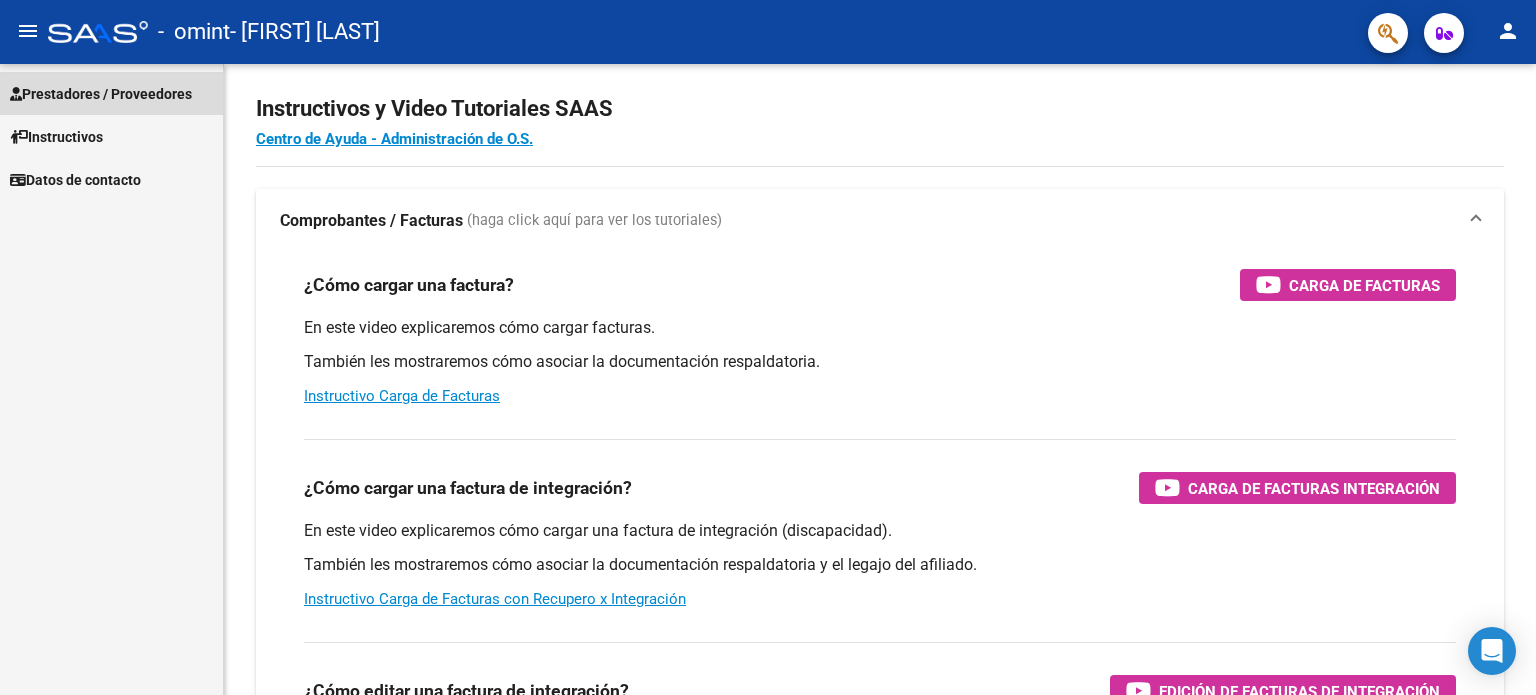 click on "Prestadores / Proveedores" at bounding box center (101, 94) 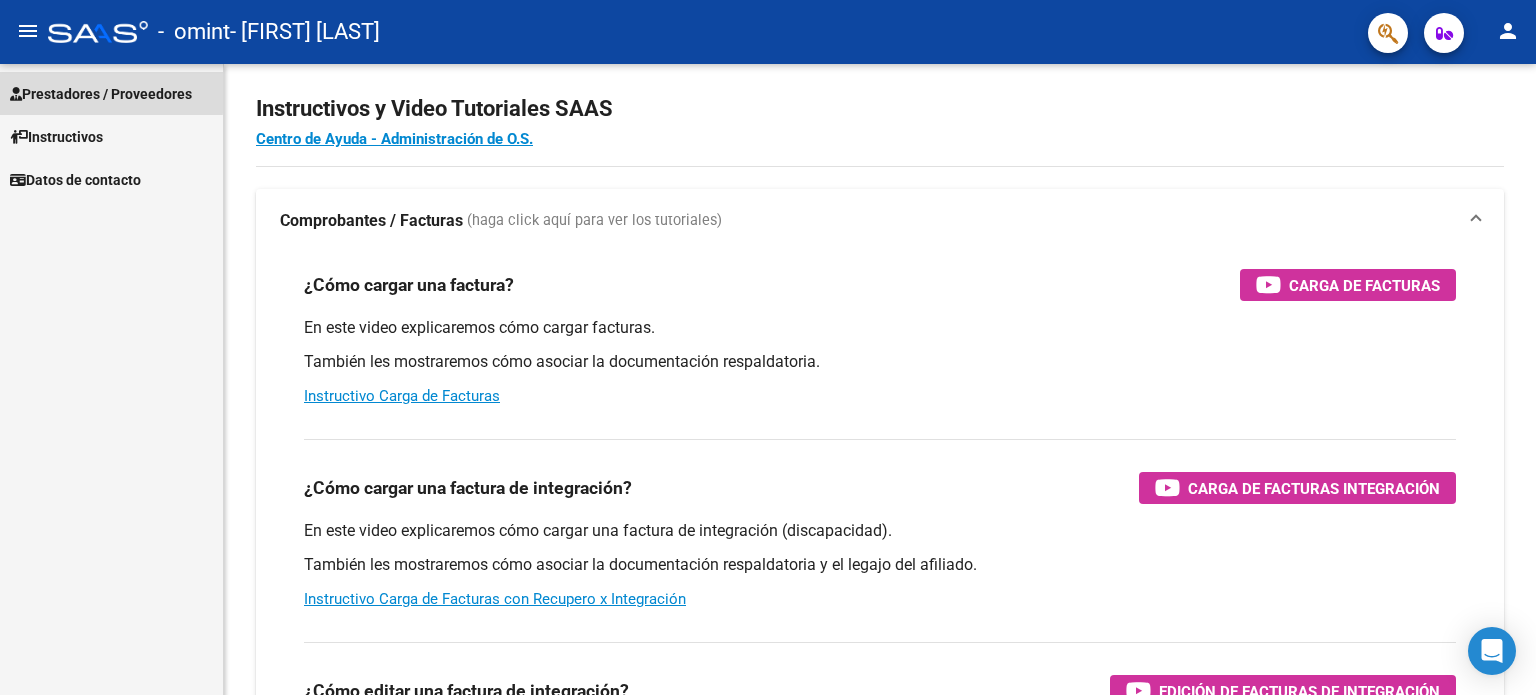 click on "Prestadores / Proveedores" at bounding box center (101, 94) 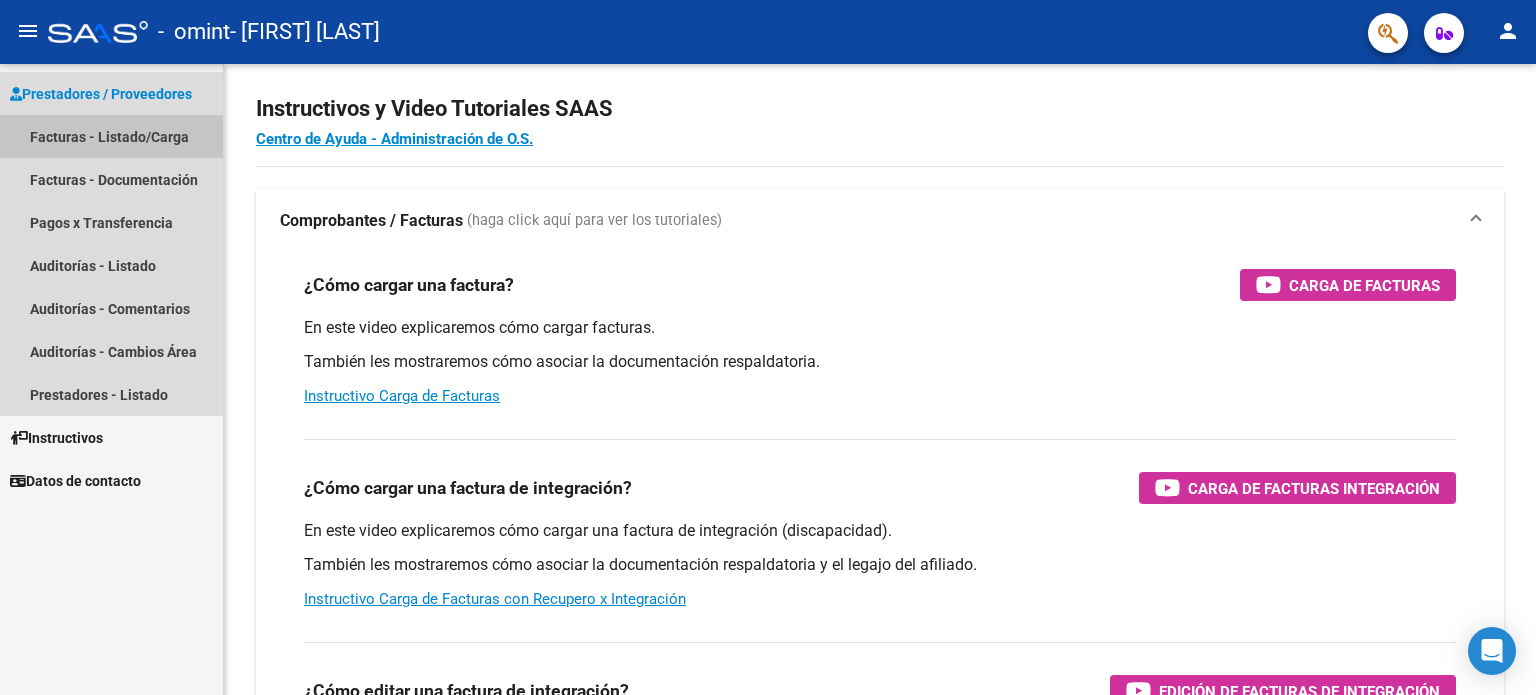 click on "Facturas - Listado/Carga" at bounding box center (111, 136) 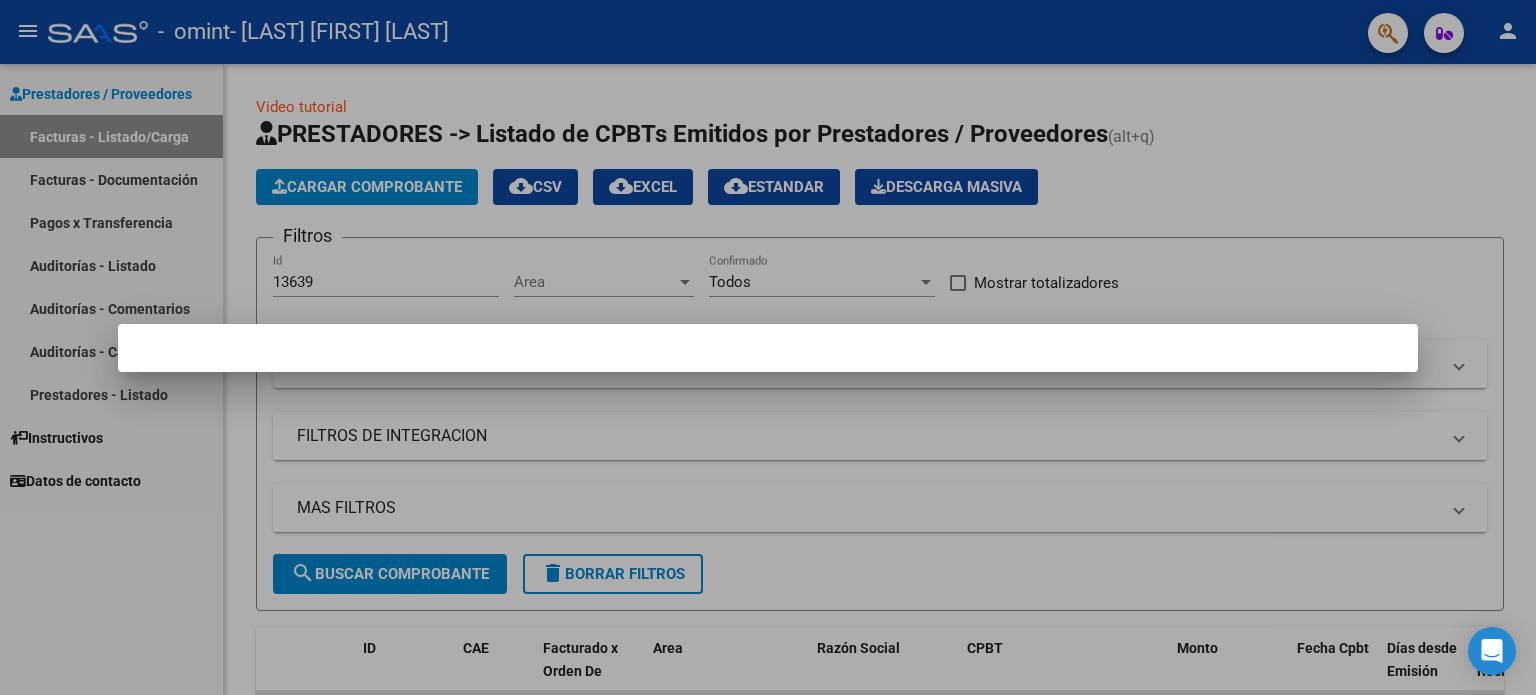 scroll, scrollTop: 0, scrollLeft: 0, axis: both 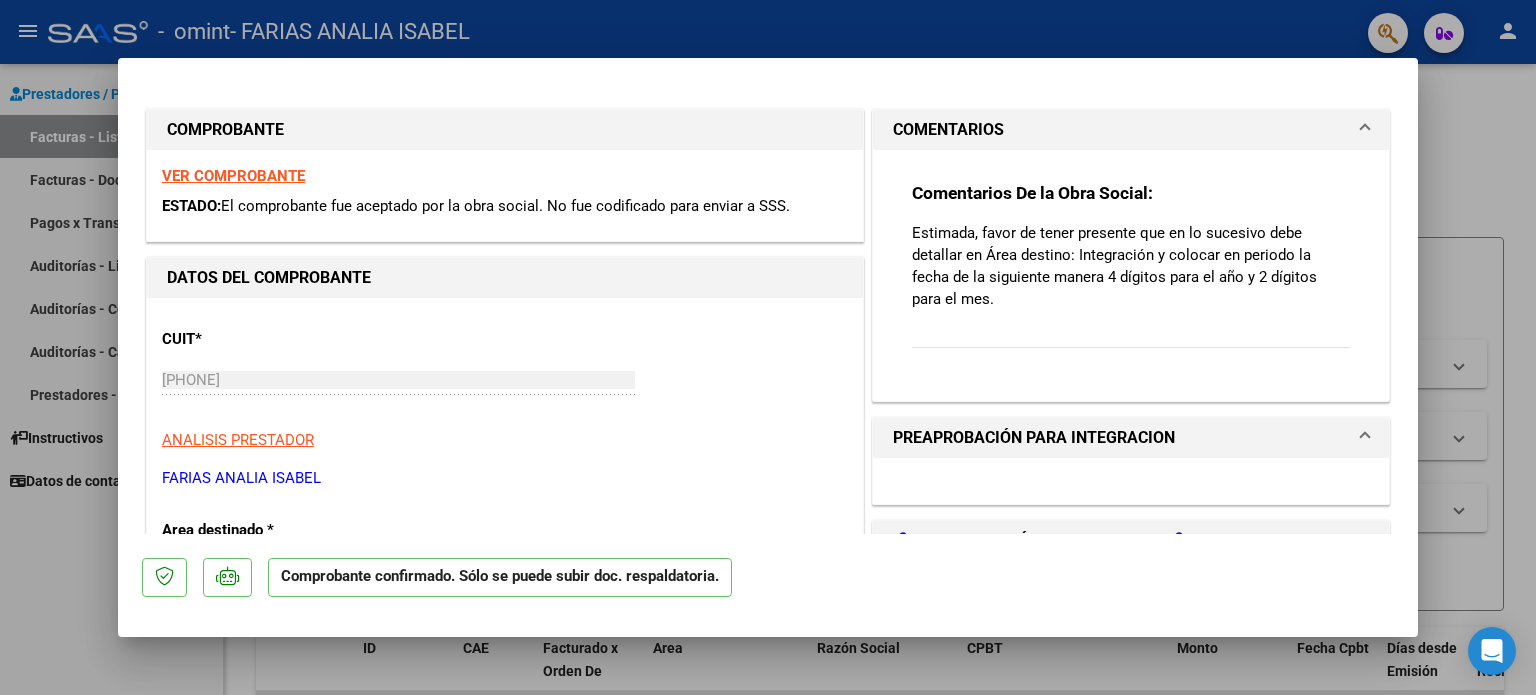 click at bounding box center (768, 347) 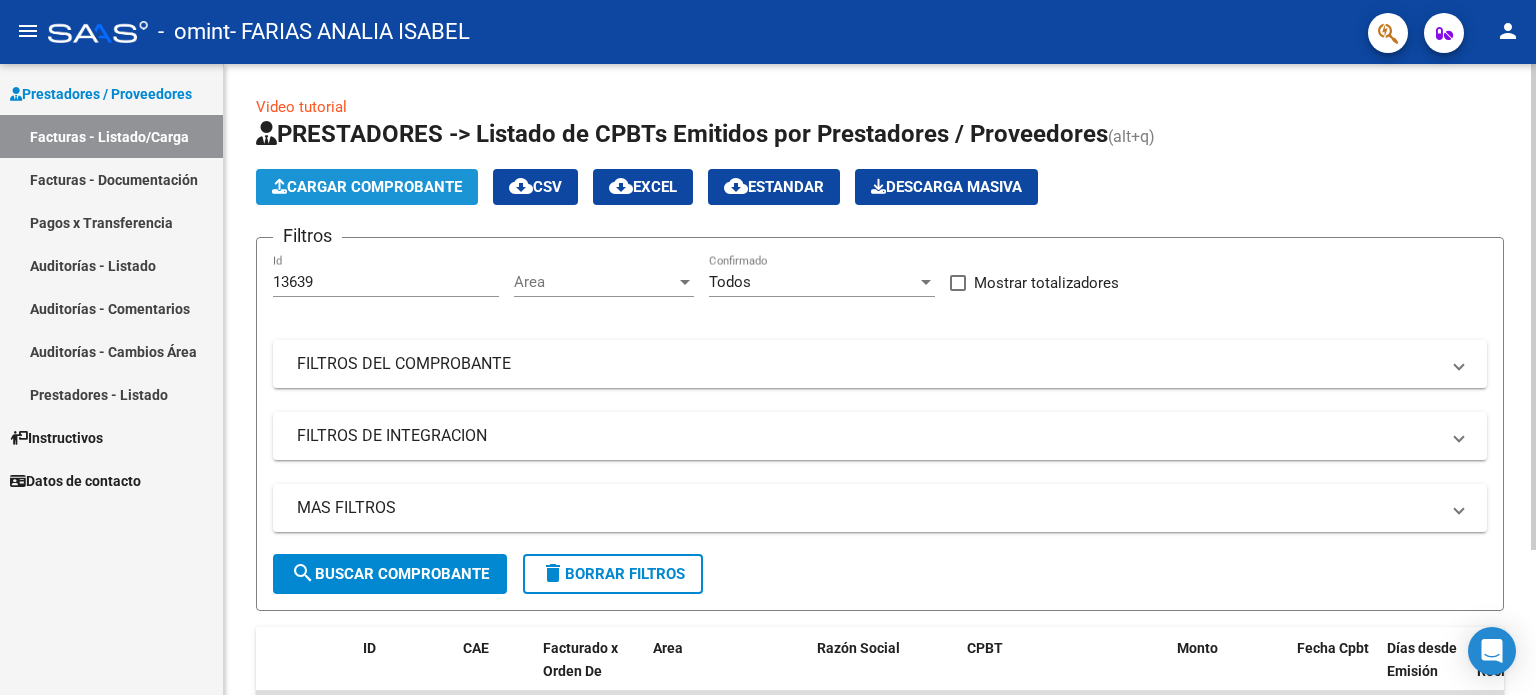click on "Cargar Comprobante" 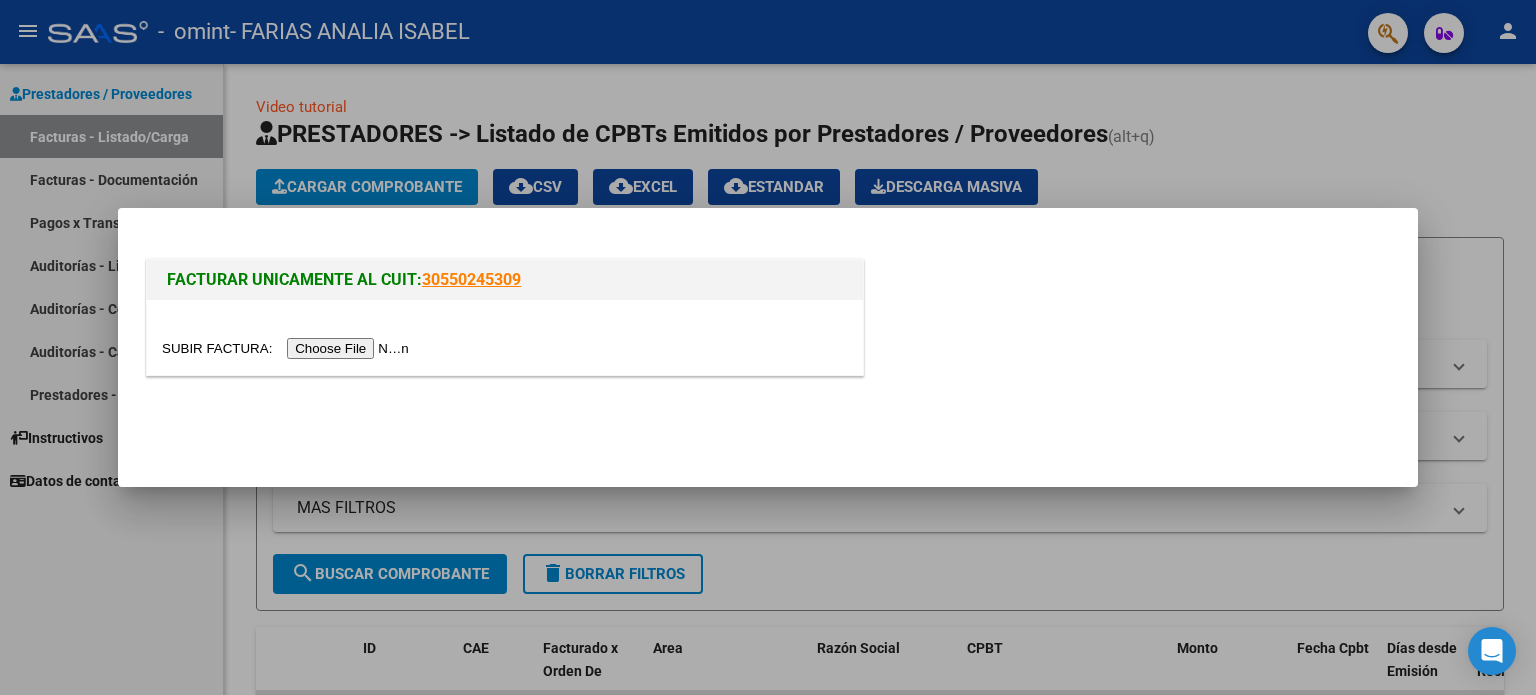 click at bounding box center [288, 348] 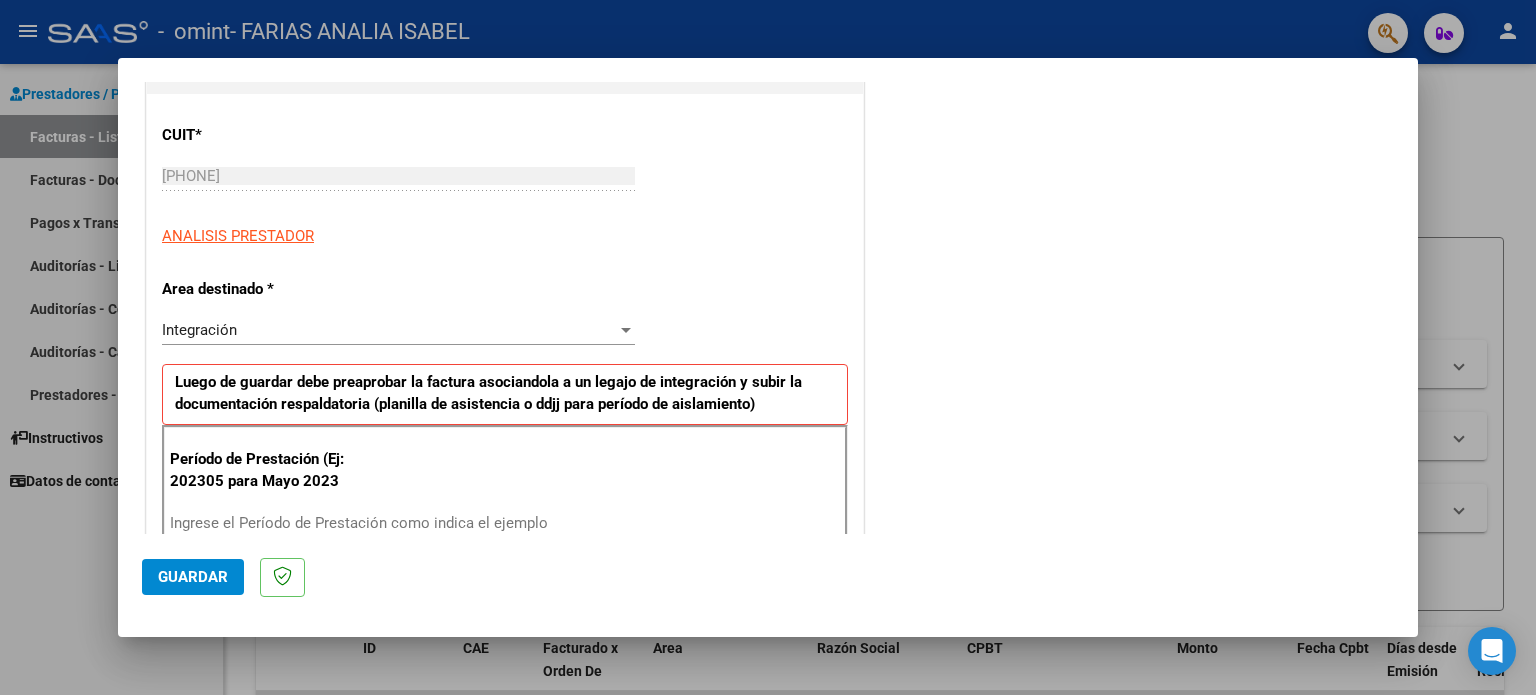 scroll, scrollTop: 242, scrollLeft: 0, axis: vertical 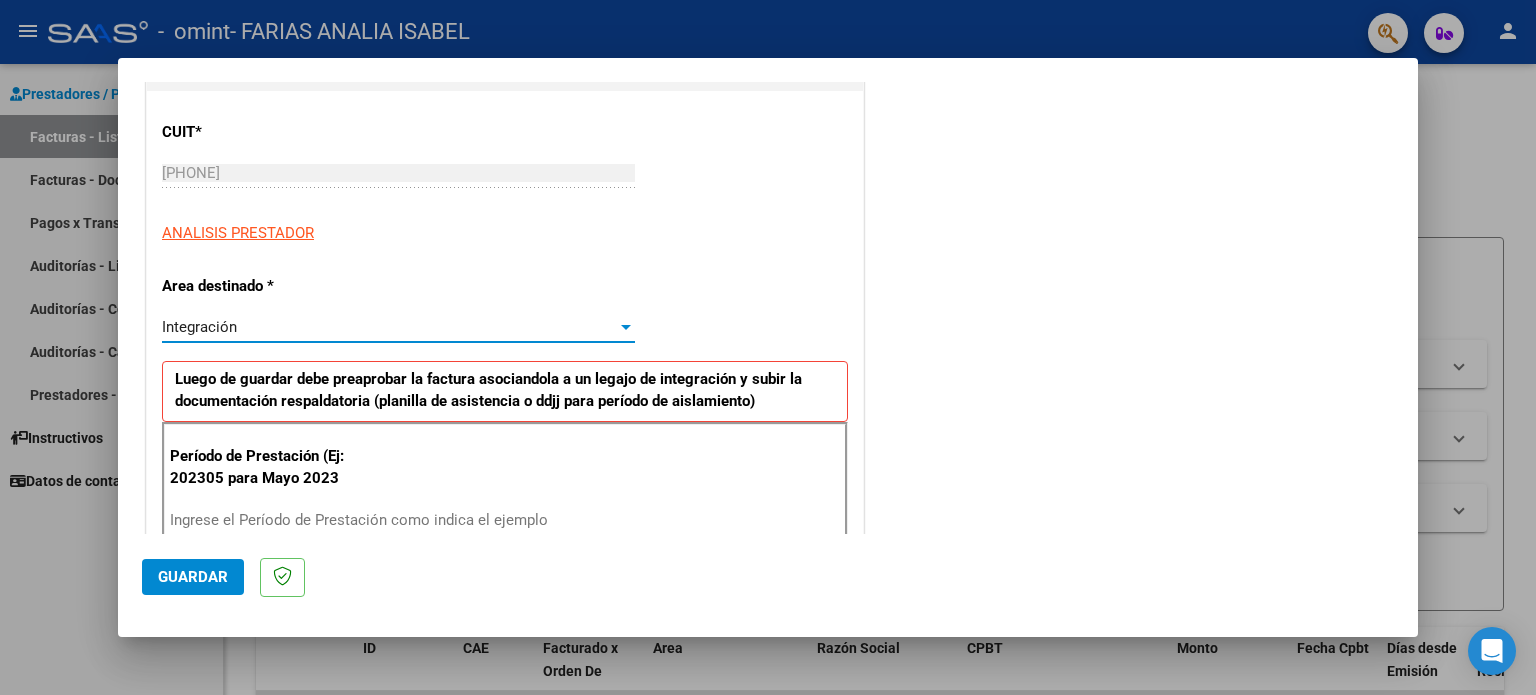 click at bounding box center (626, 327) 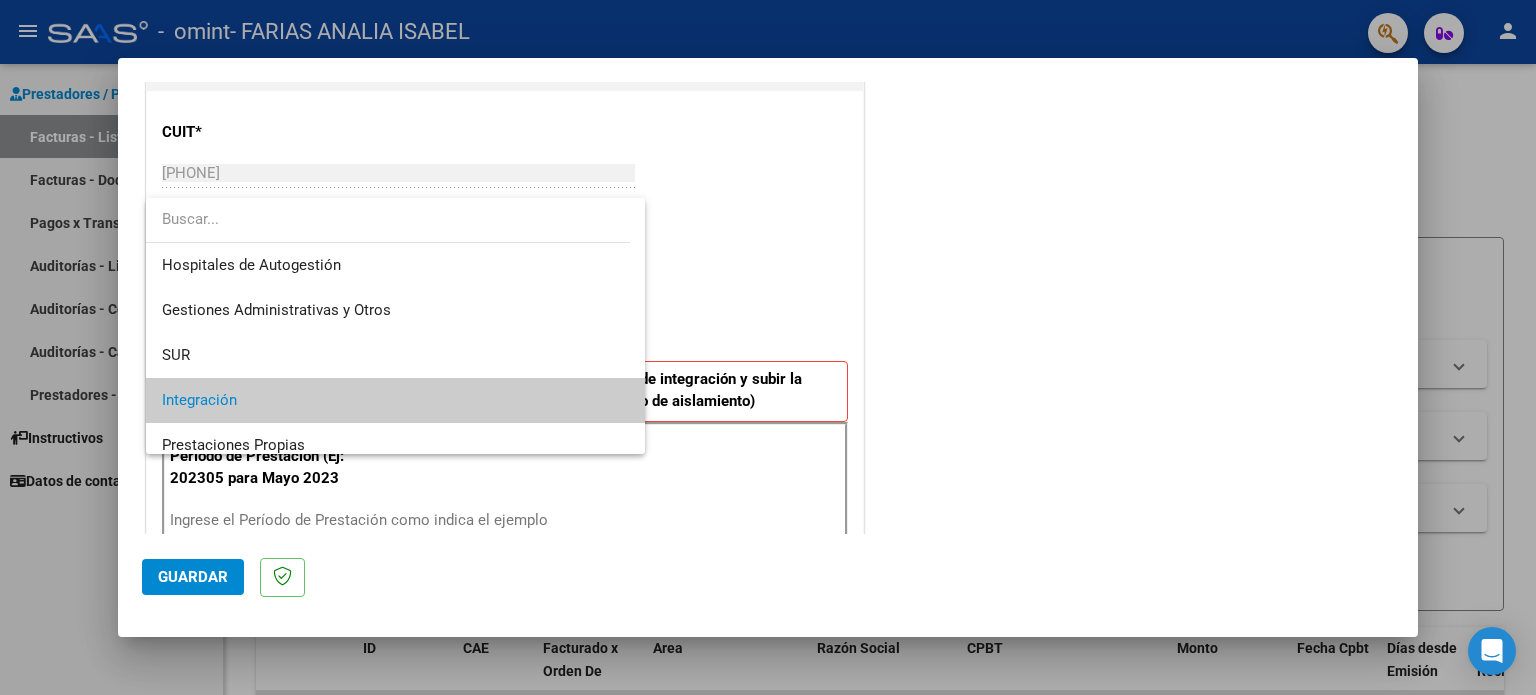 scroll, scrollTop: 74, scrollLeft: 0, axis: vertical 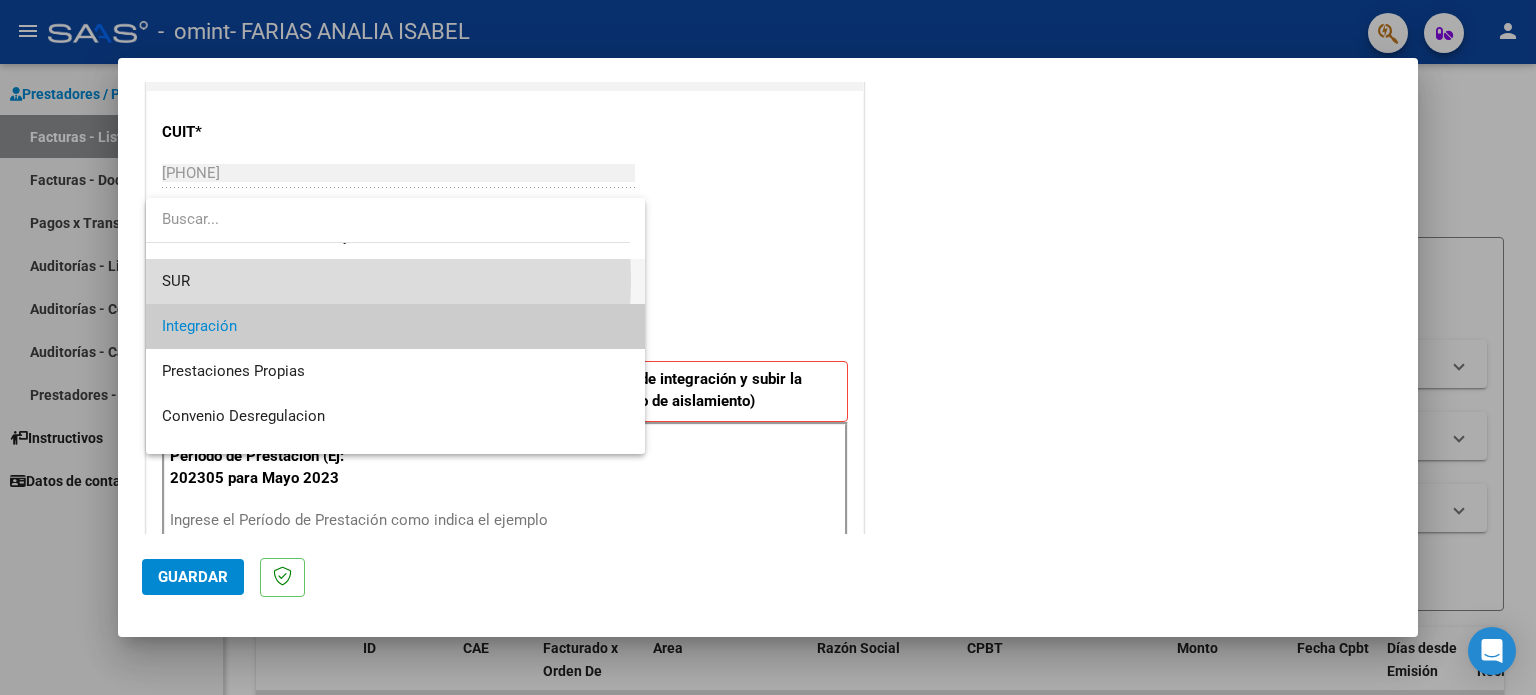 click on "SUR" at bounding box center [396, 281] 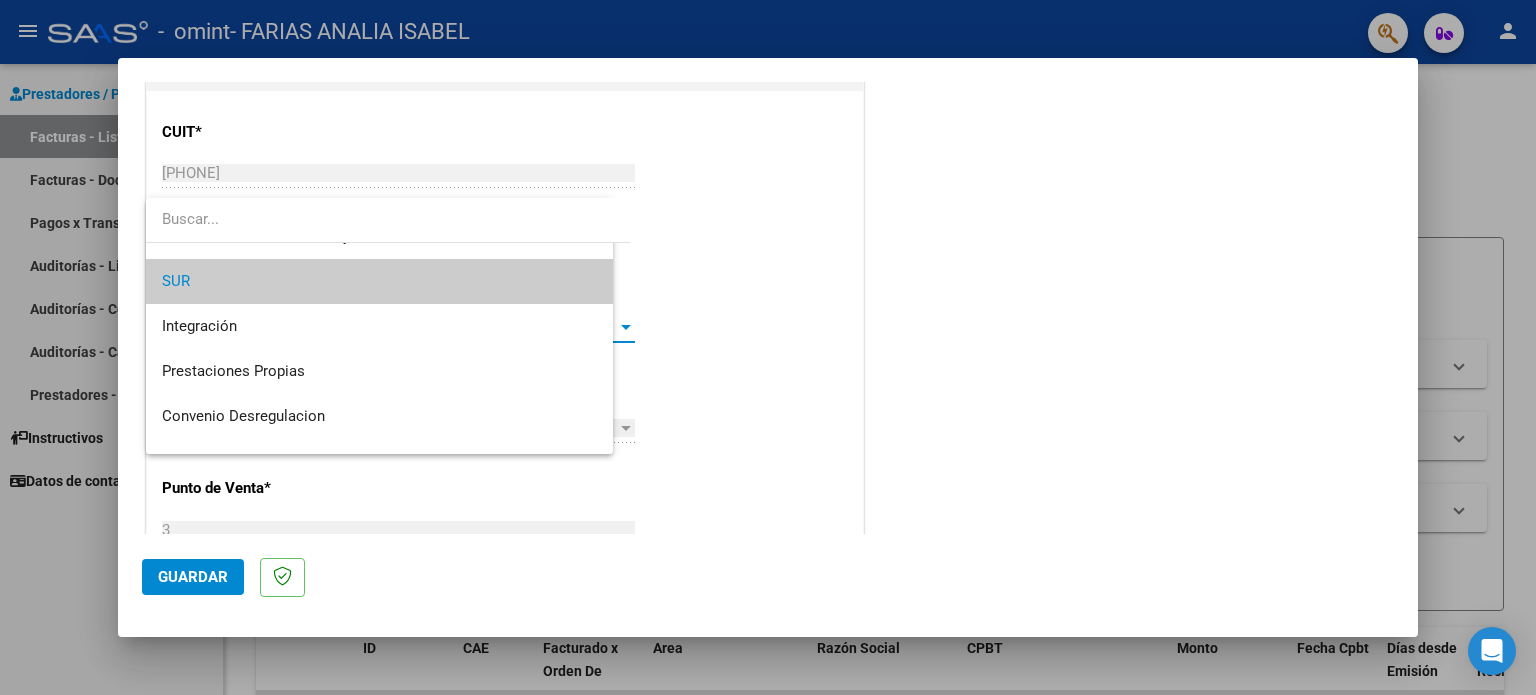 scroll, scrollTop: 90, scrollLeft: 0, axis: vertical 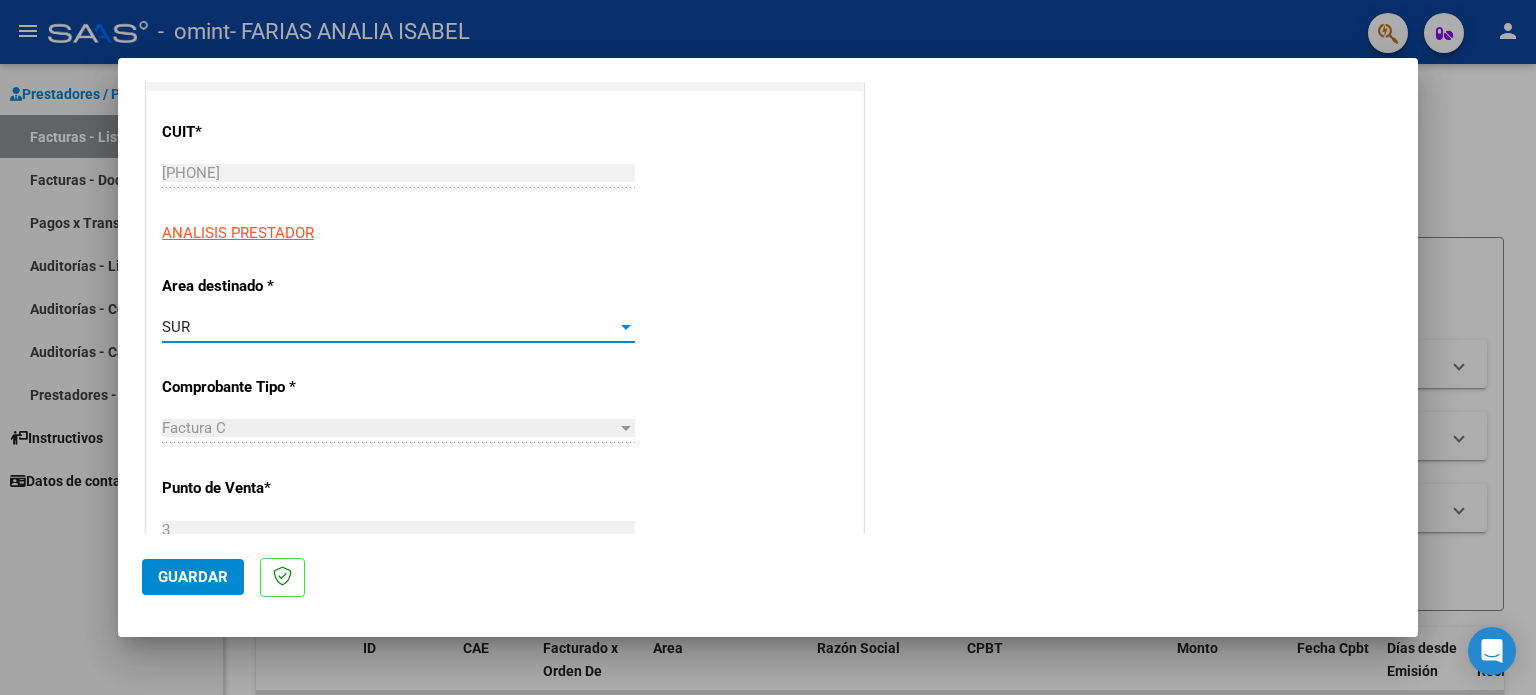 click at bounding box center (626, 428) 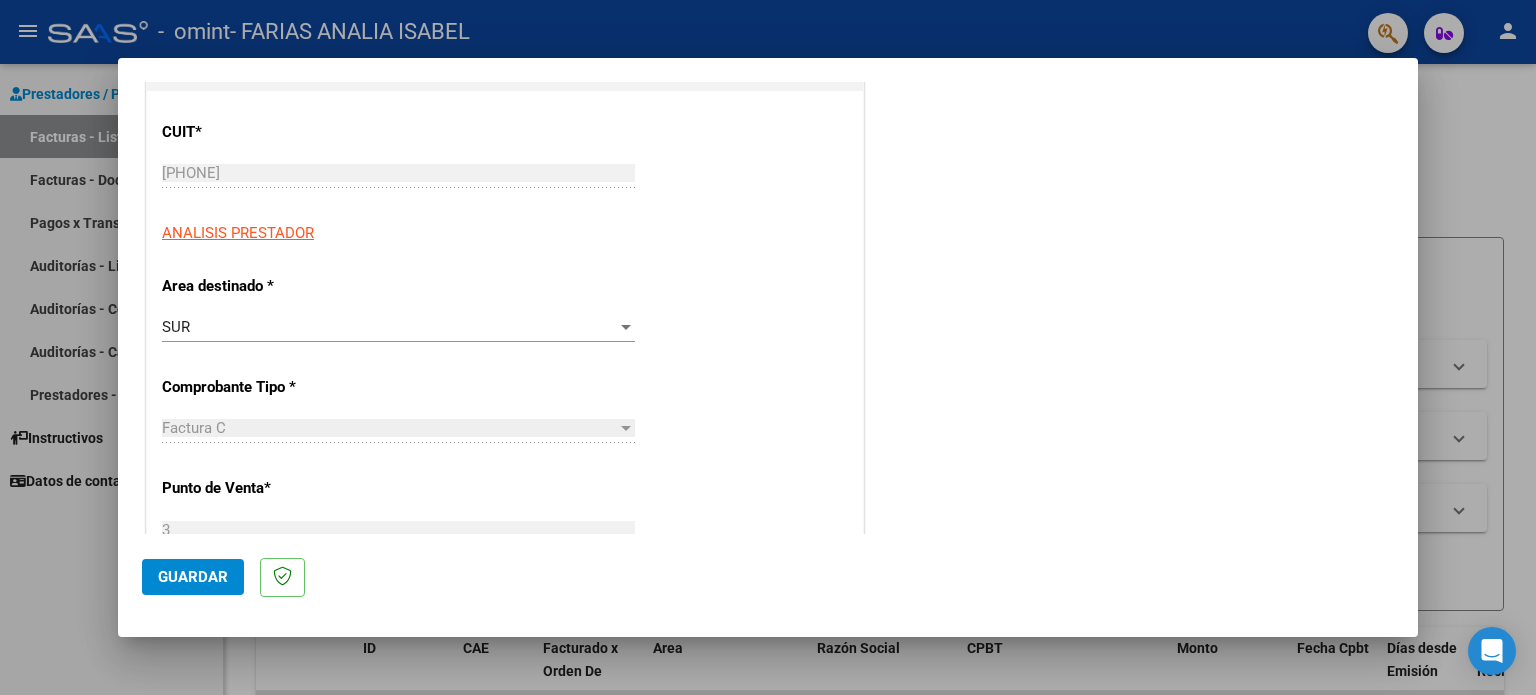 click at bounding box center [626, 428] 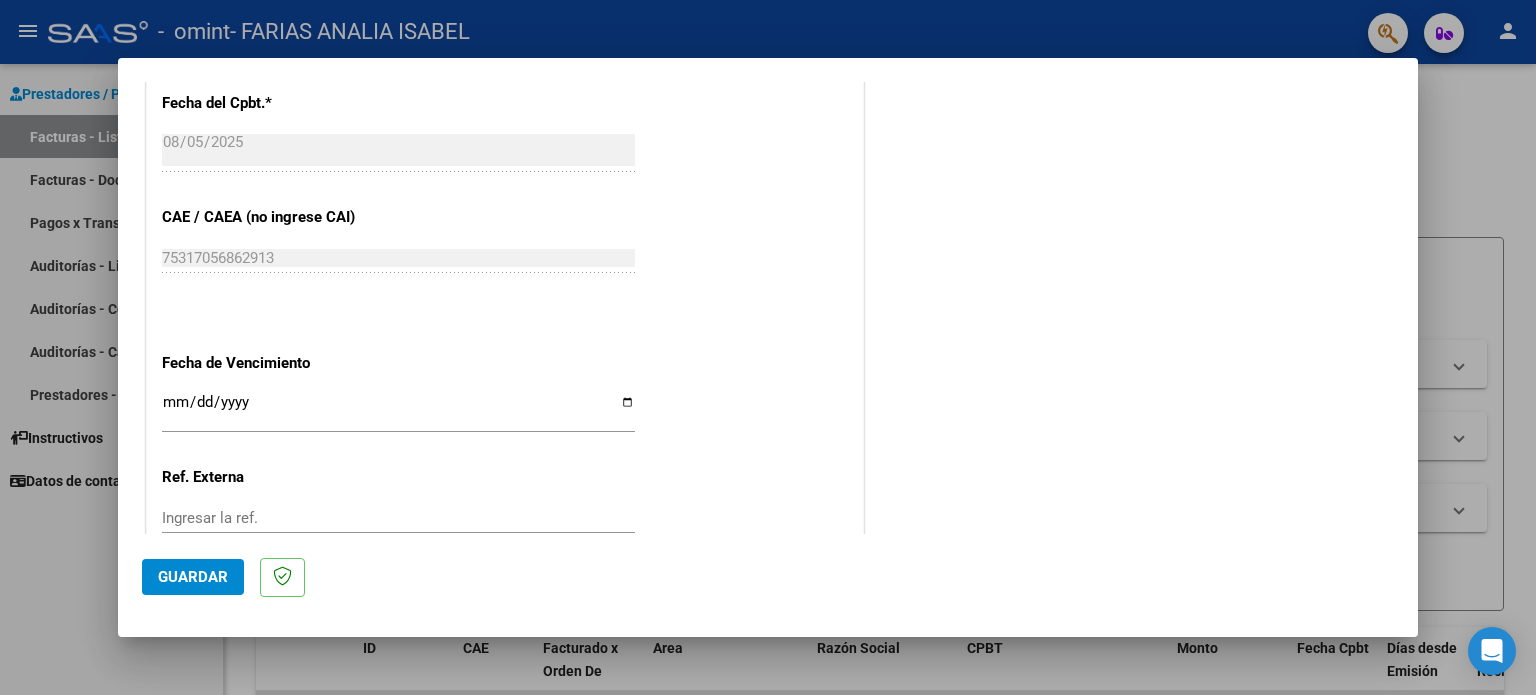scroll, scrollTop: 940, scrollLeft: 0, axis: vertical 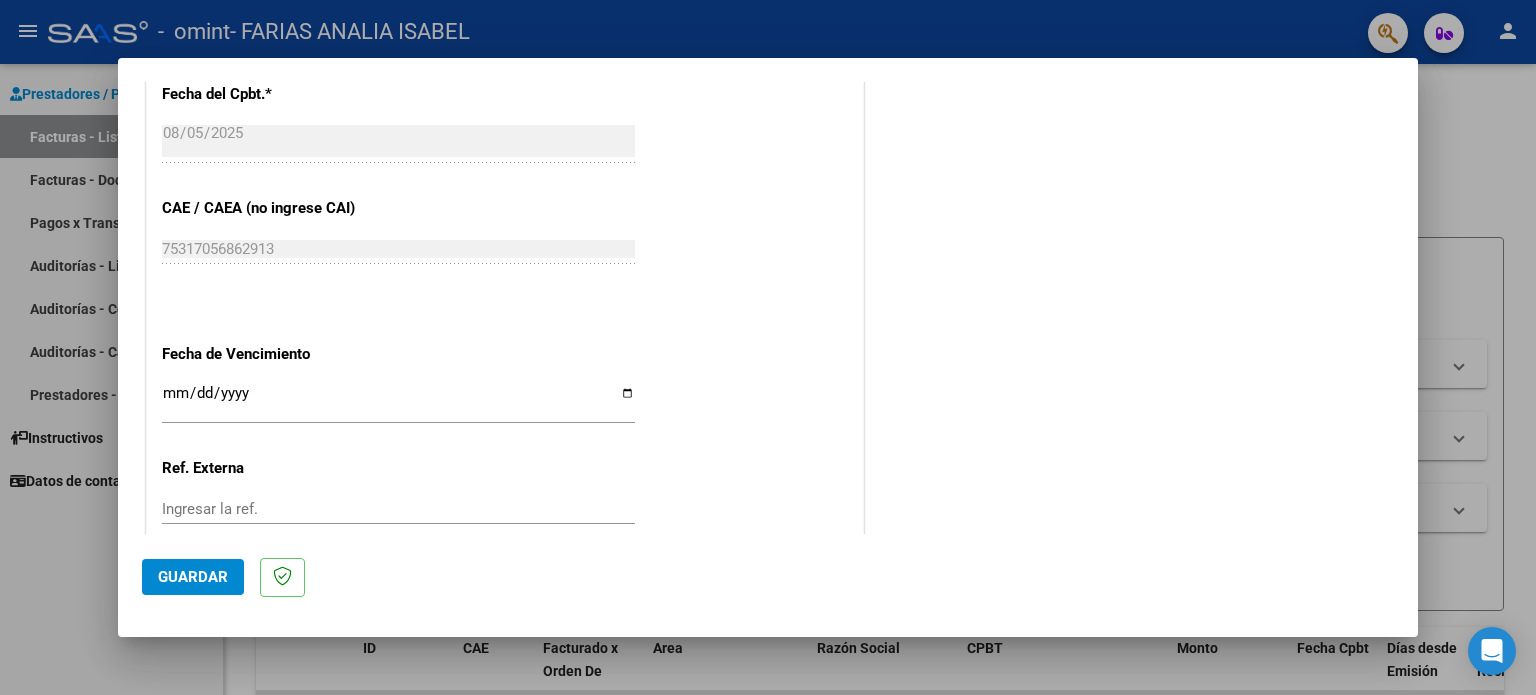 click on "Ingresar la fecha" at bounding box center [398, 401] 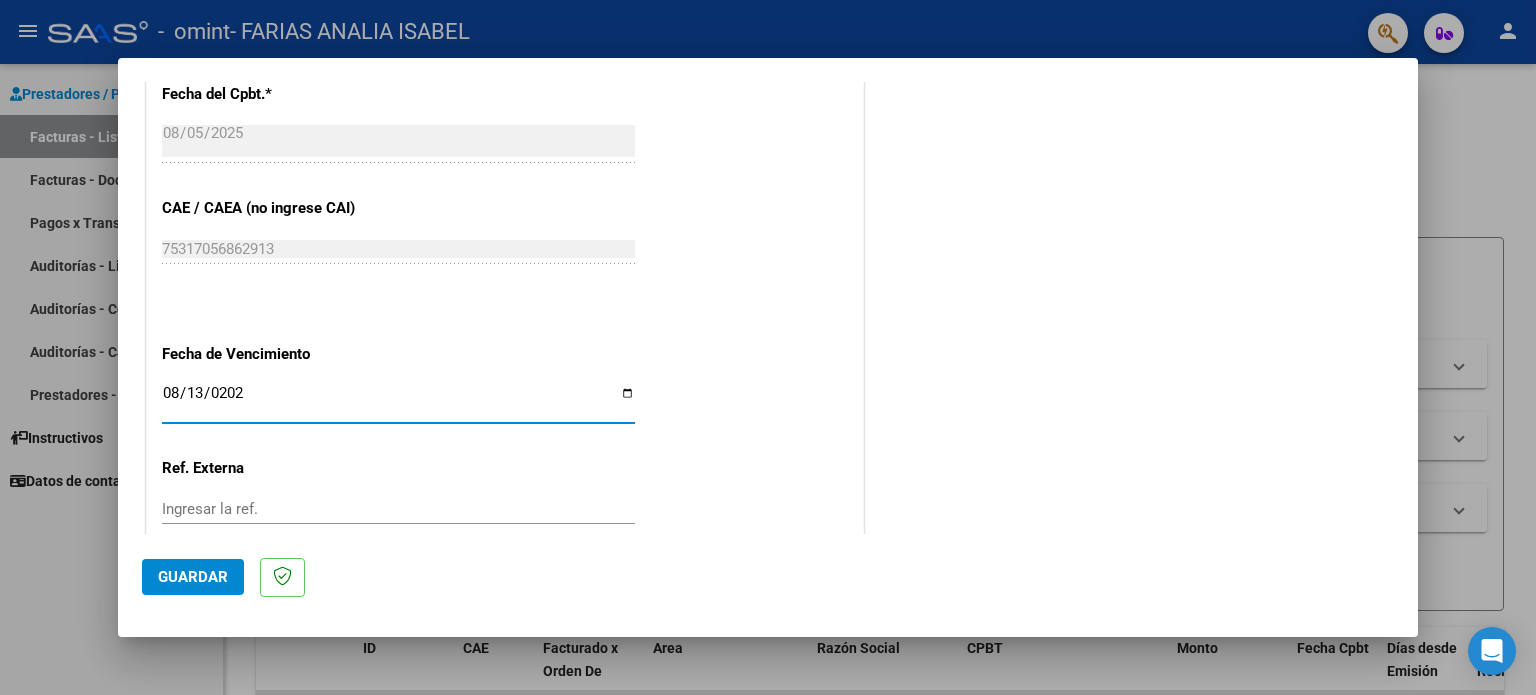 type on "2025-08-13" 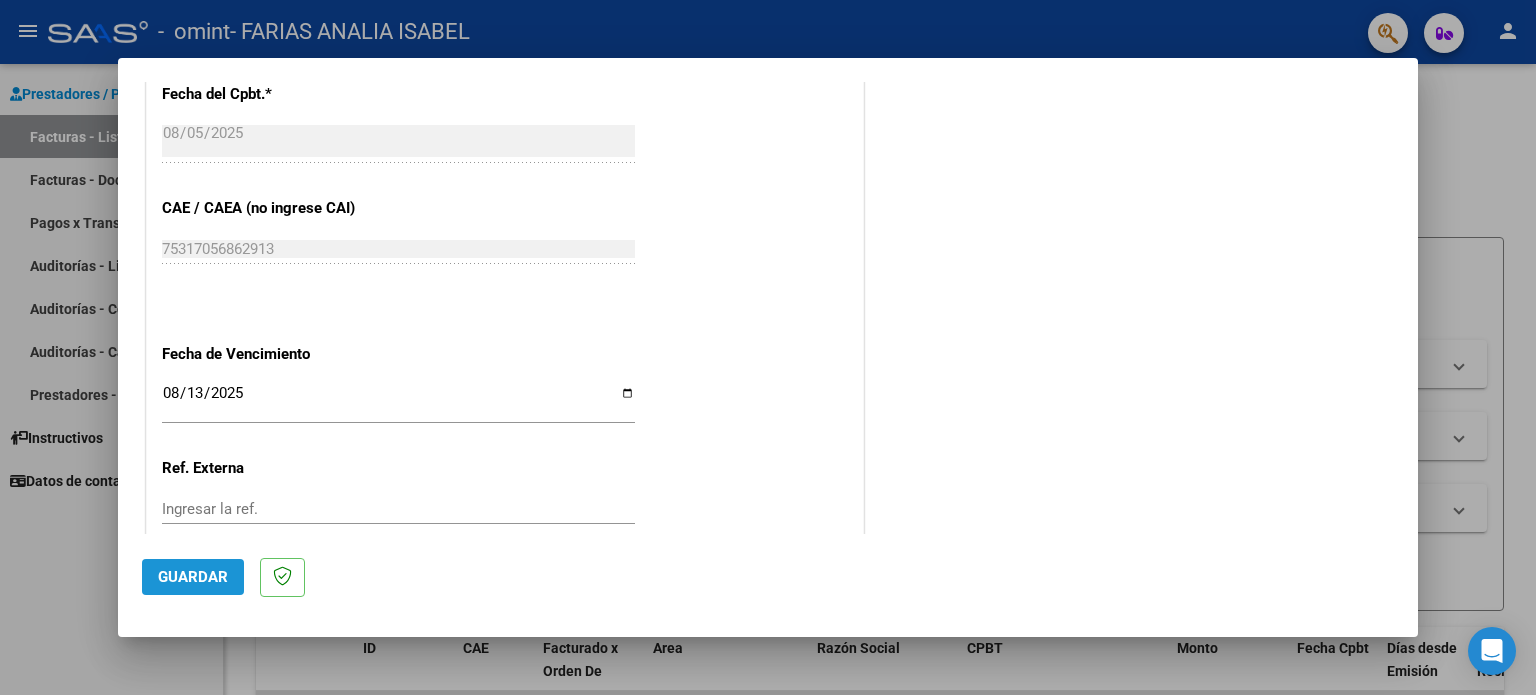 click on "Guardar" 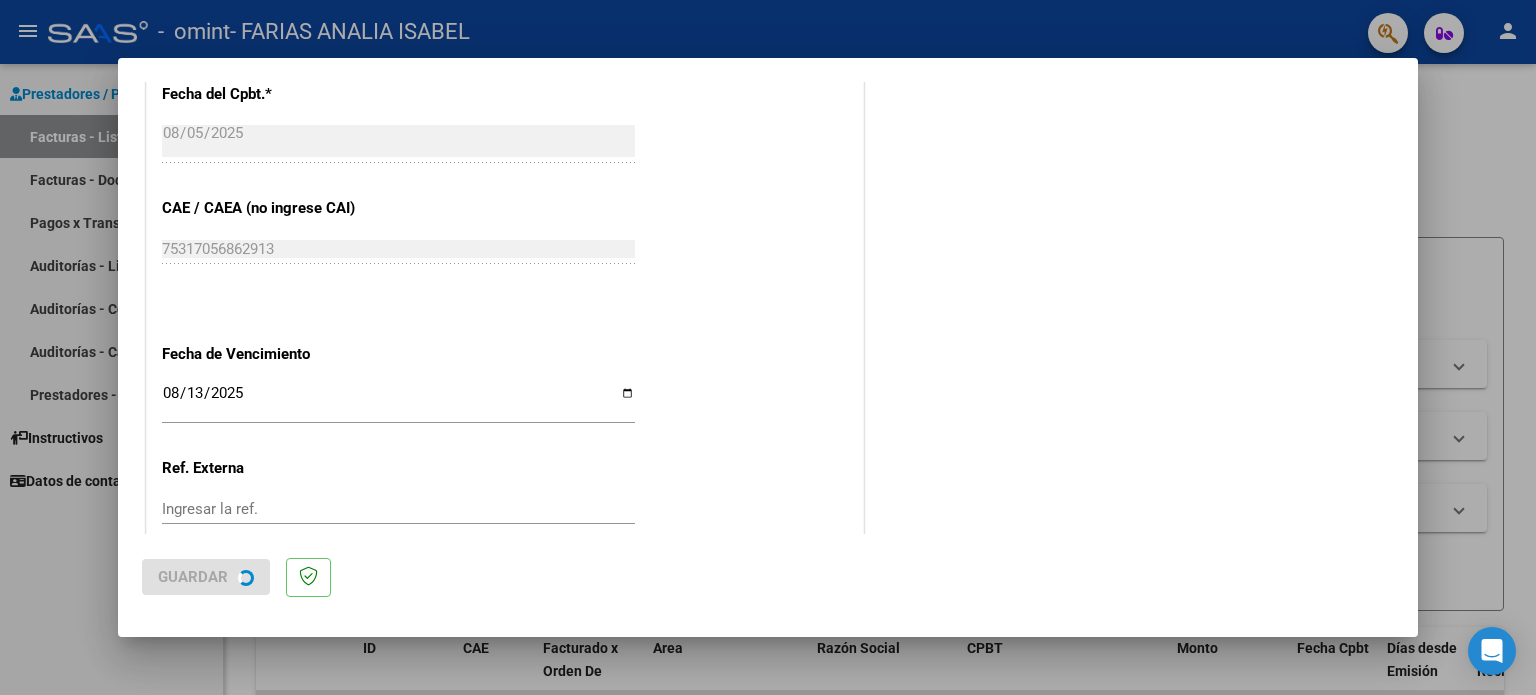 scroll, scrollTop: 0, scrollLeft: 0, axis: both 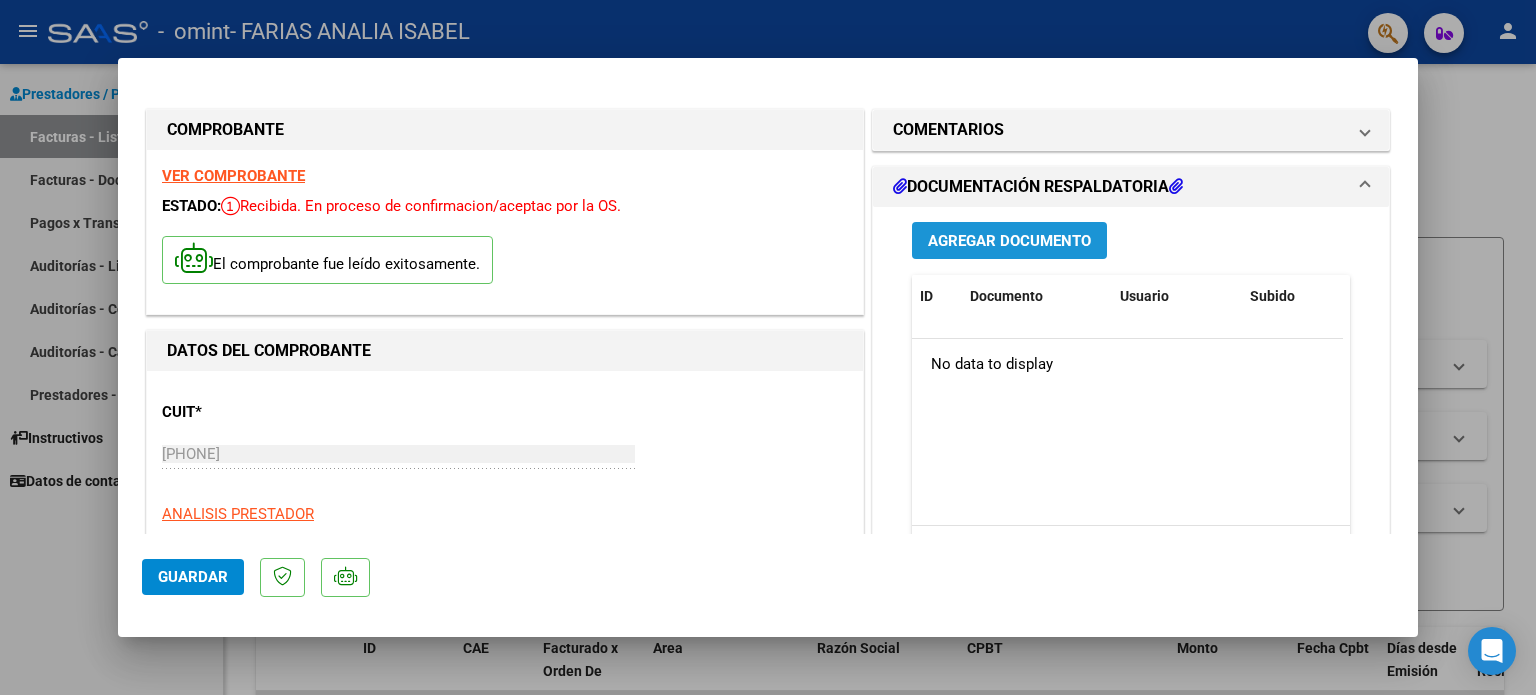click on "Agregar Documento" at bounding box center [1009, 241] 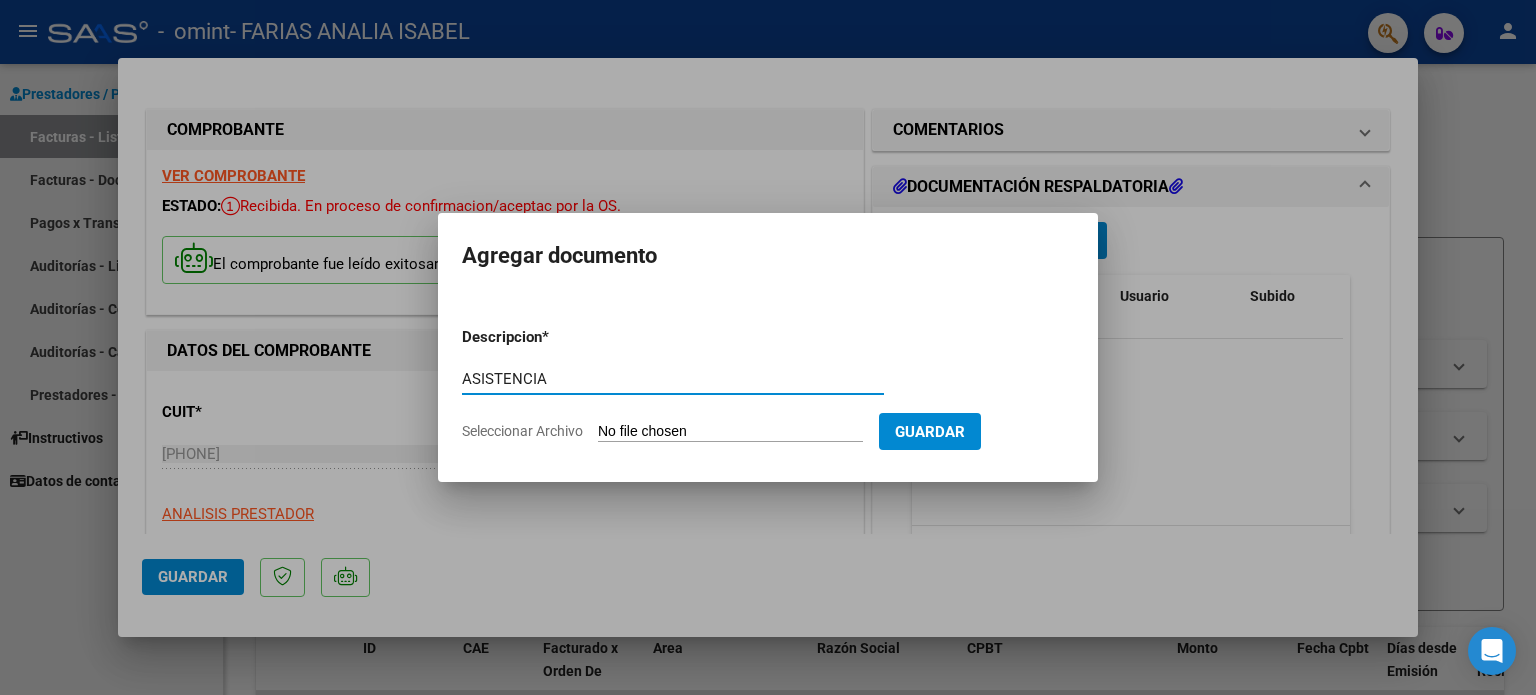 type on "ASISTENCIA" 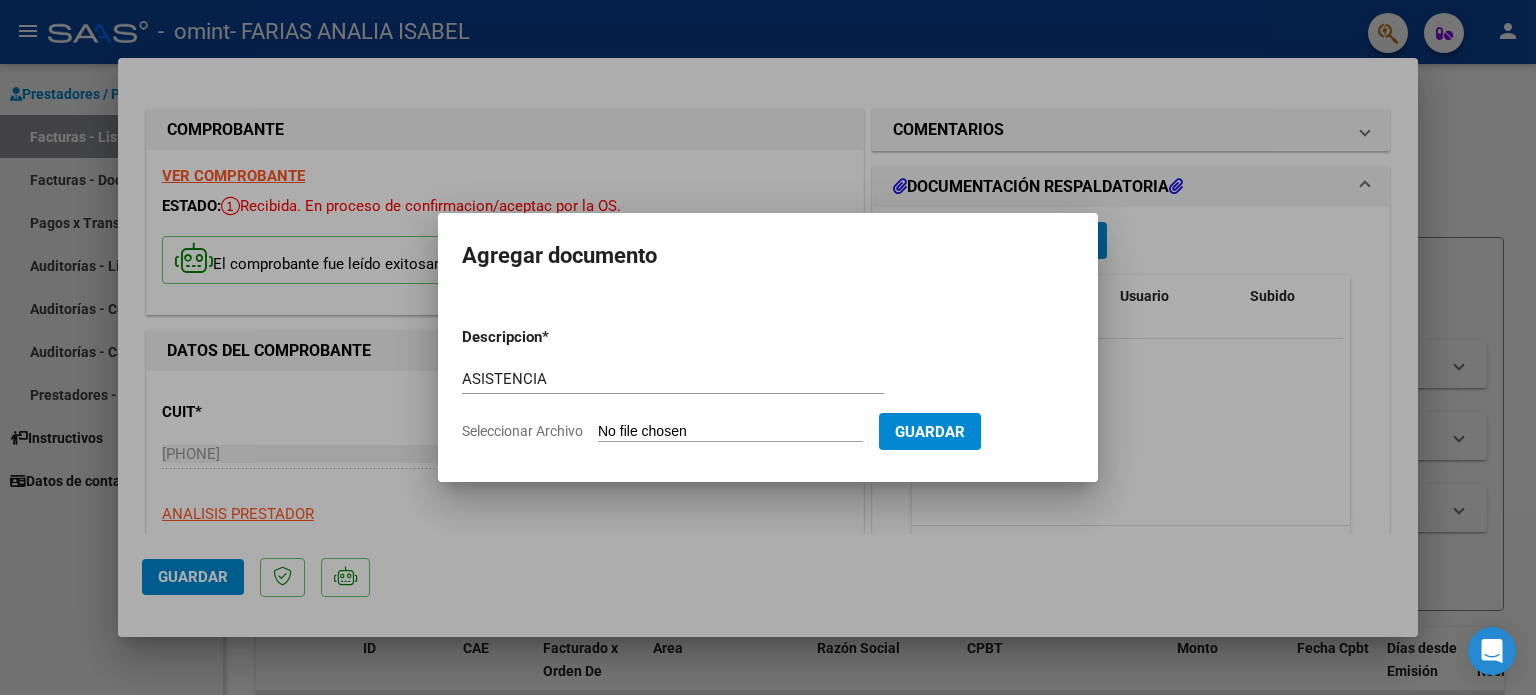 click on "Seleccionar Archivo" at bounding box center [730, 432] 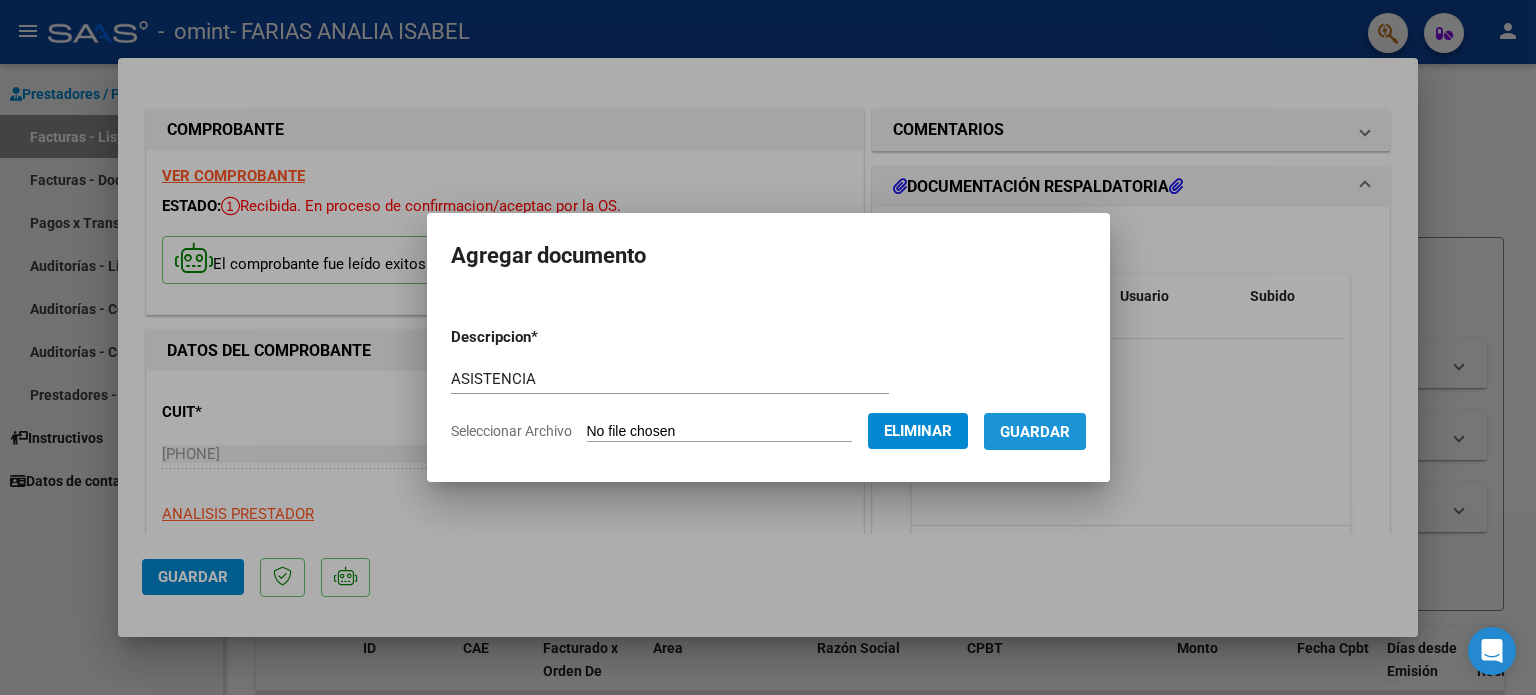 click on "Guardar" at bounding box center (1035, 432) 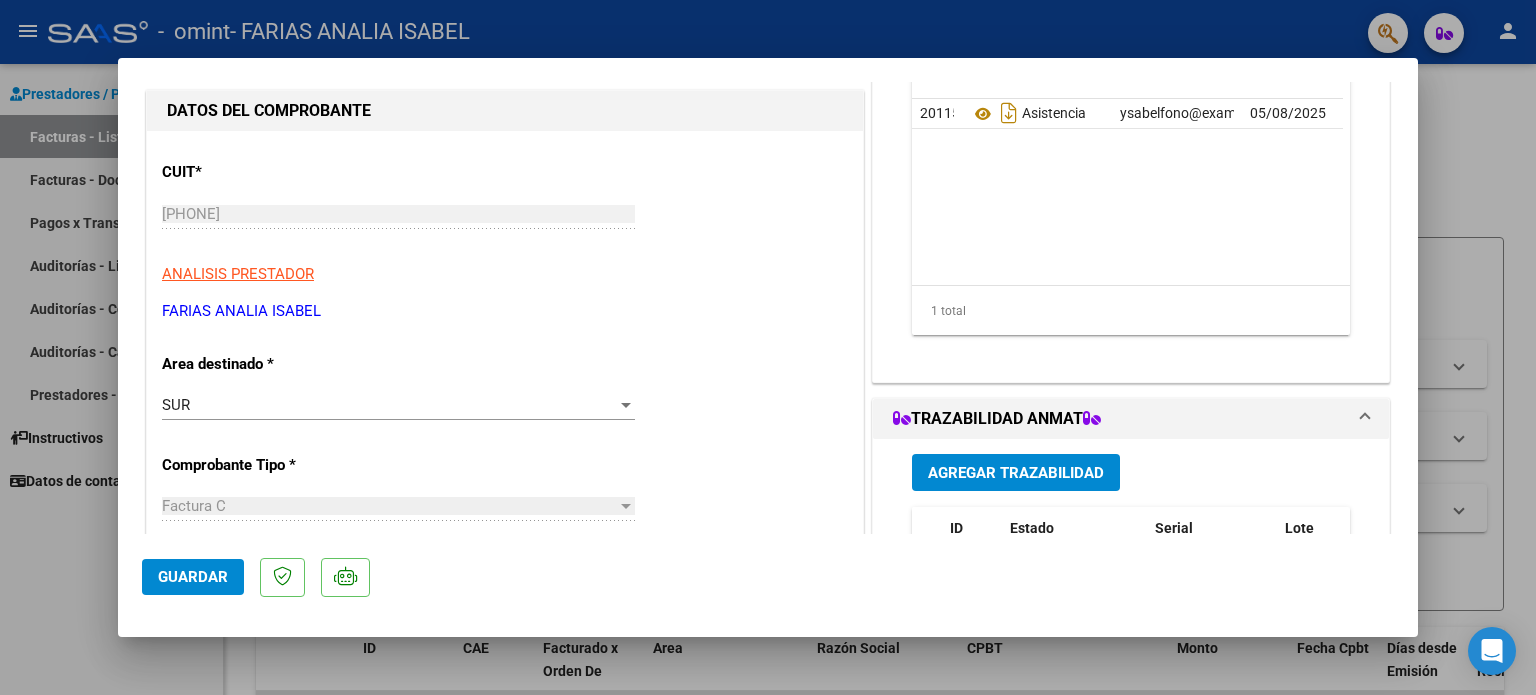 scroll, scrollTop: 426, scrollLeft: 0, axis: vertical 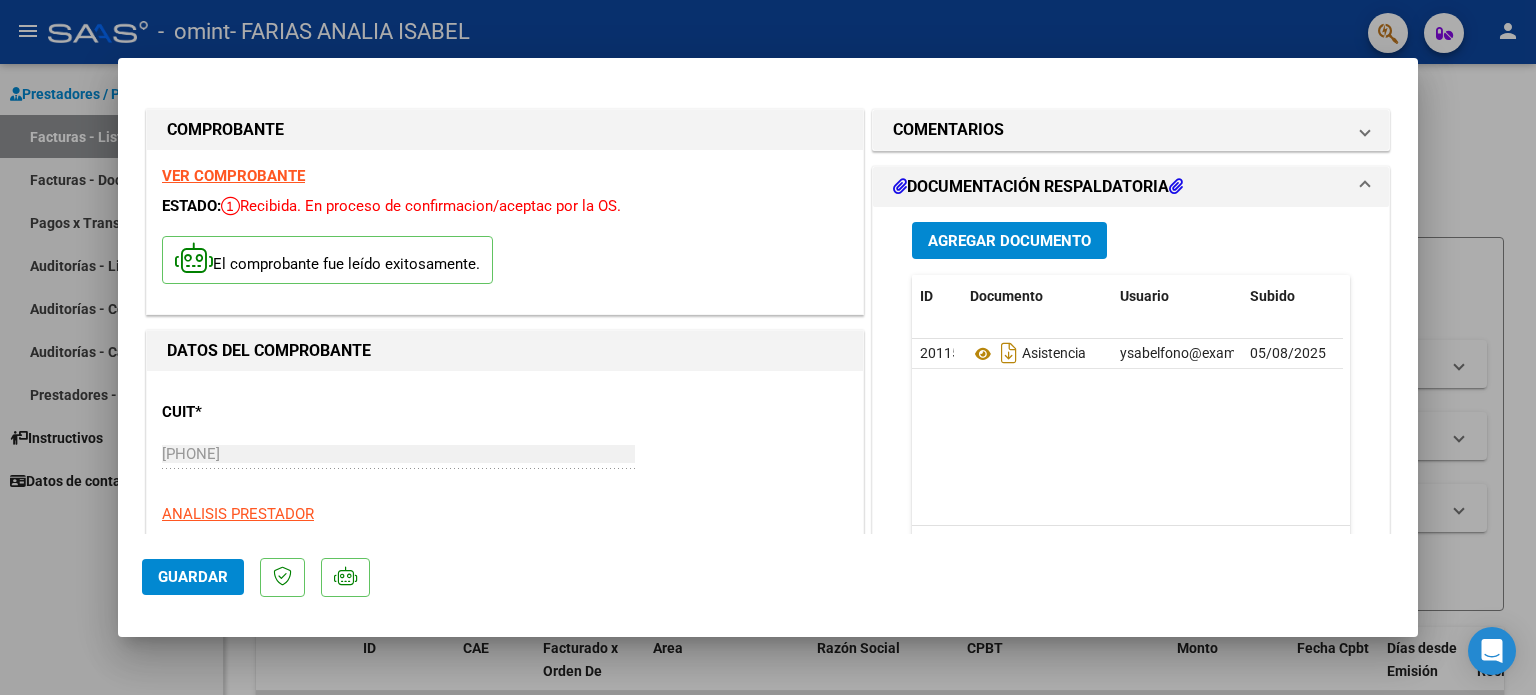 click at bounding box center (768, 347) 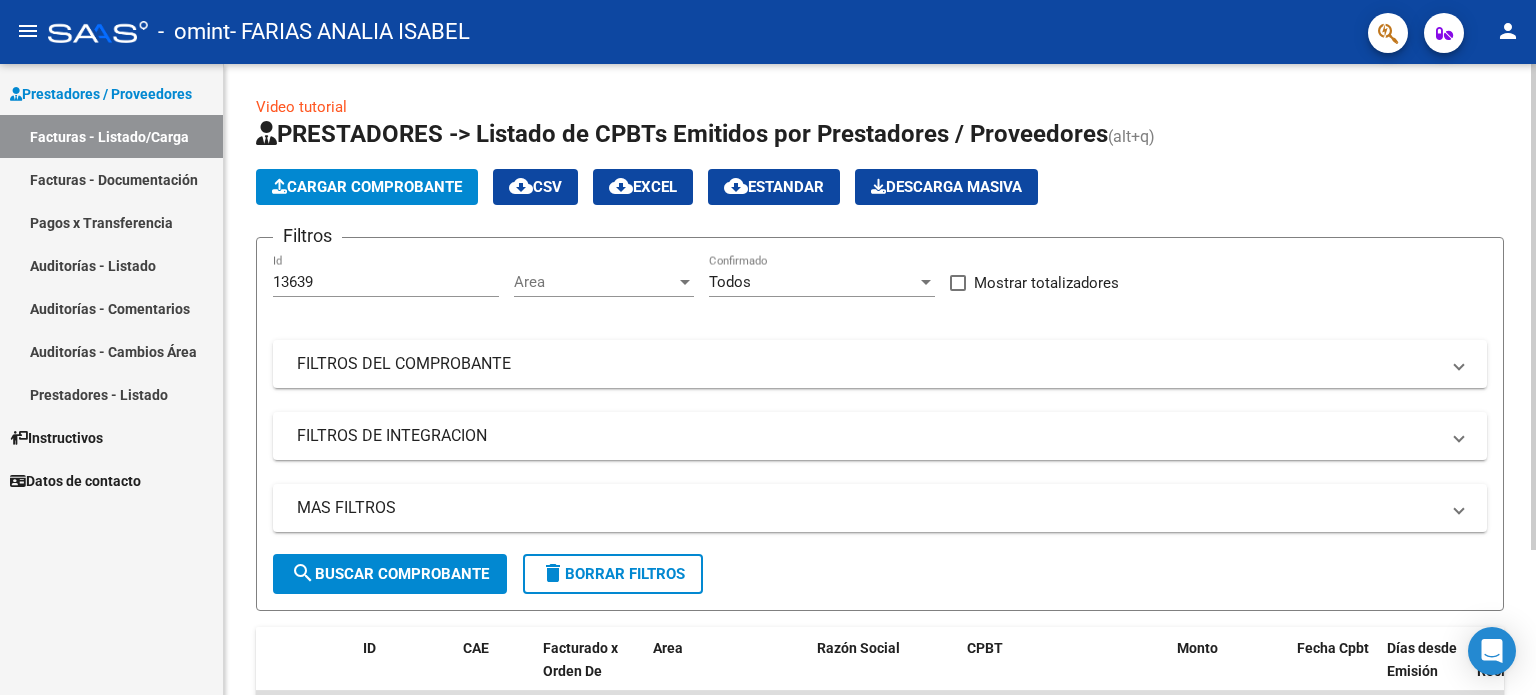 drag, startPoint x: 1528, startPoint y: 168, endPoint x: 1535, endPoint y: 300, distance: 132.18547 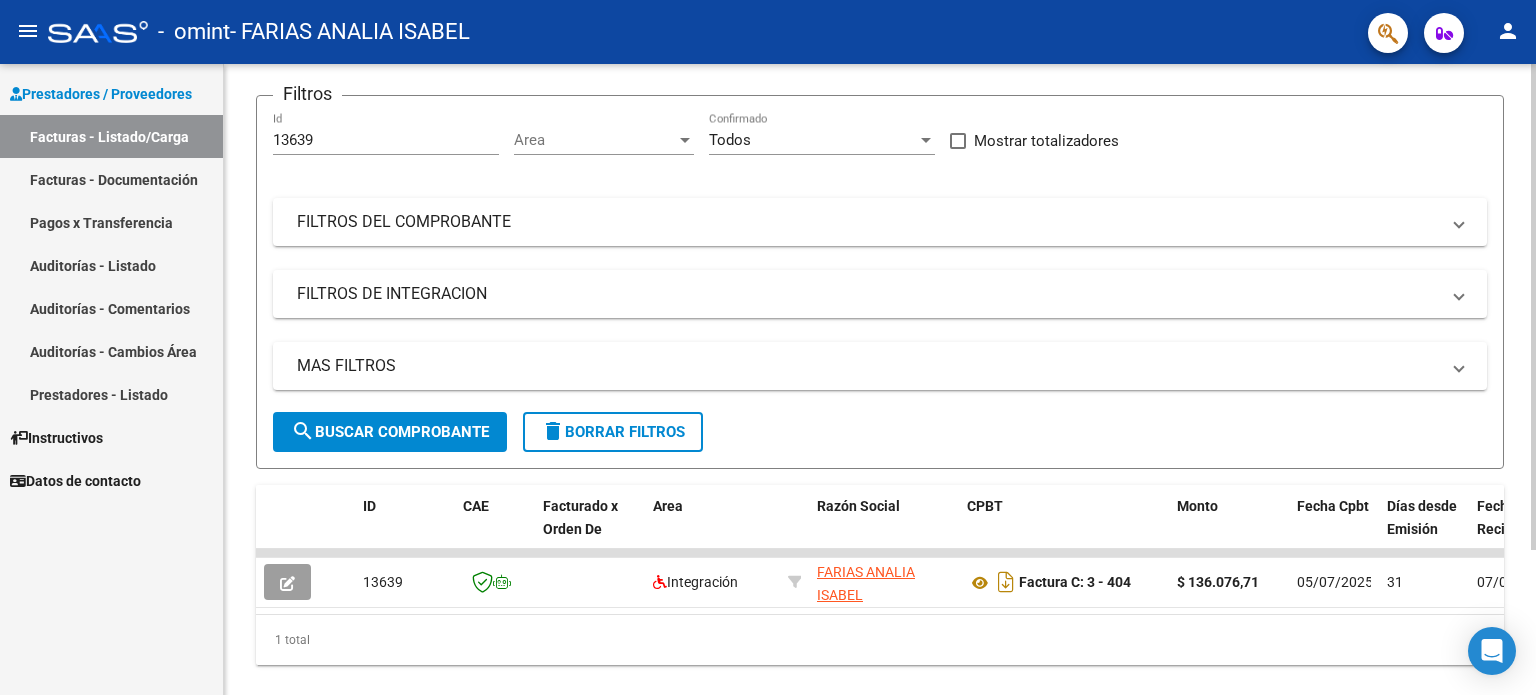 scroll, scrollTop: 188, scrollLeft: 0, axis: vertical 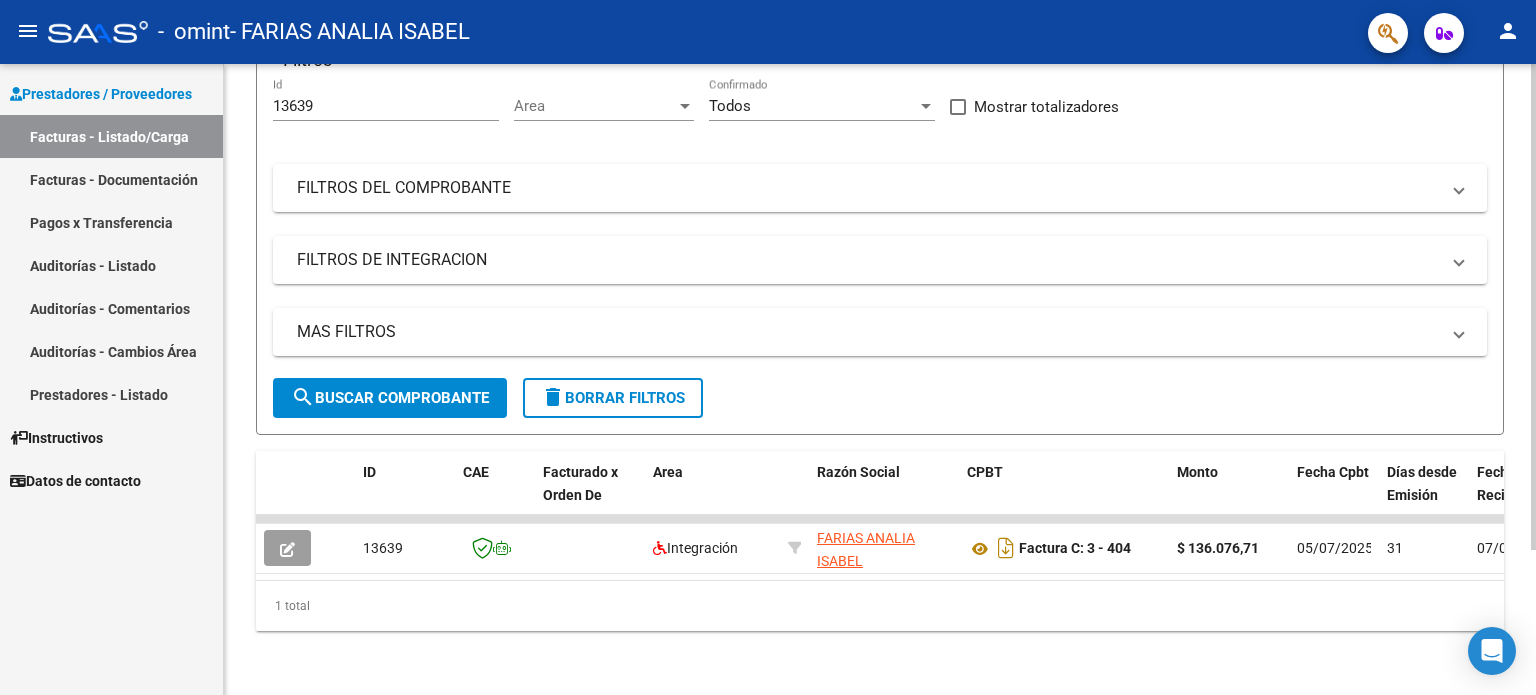 click 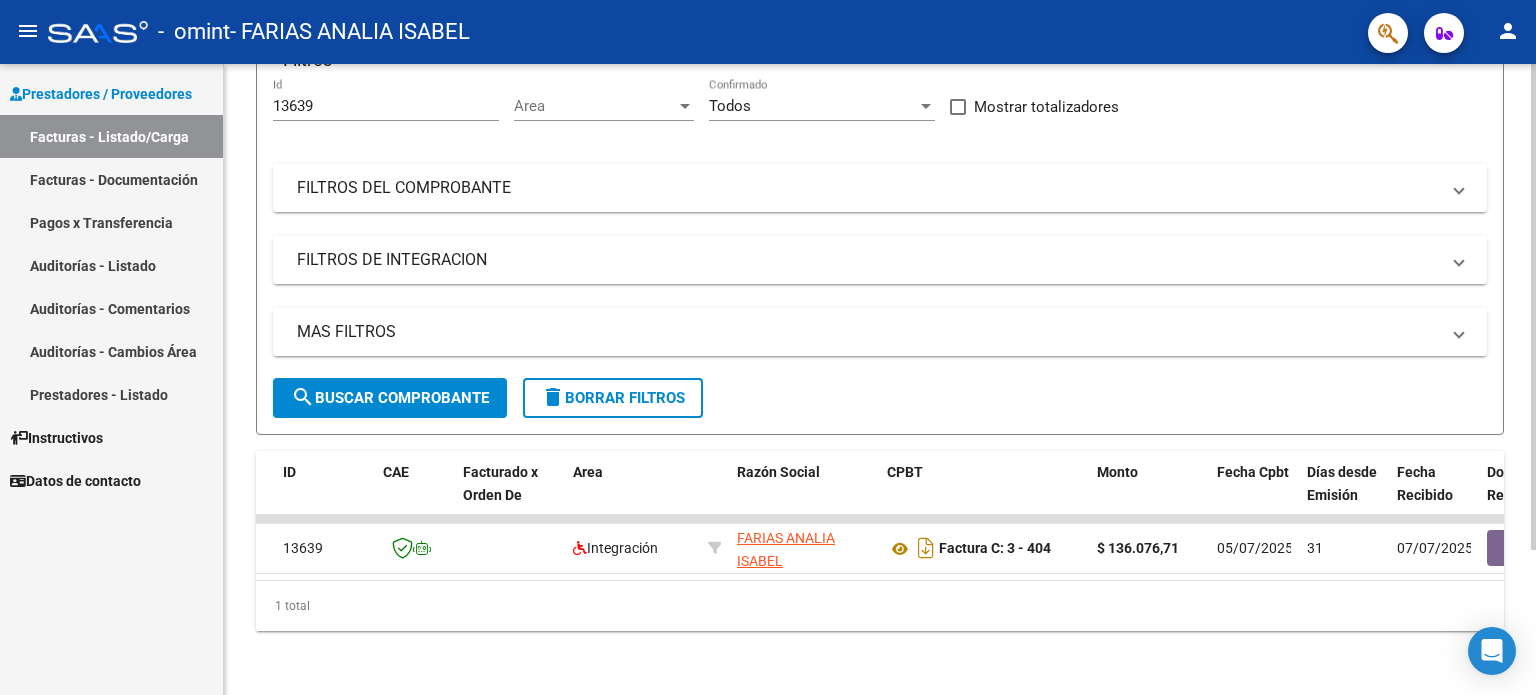 scroll, scrollTop: 0, scrollLeft: 120, axis: horizontal 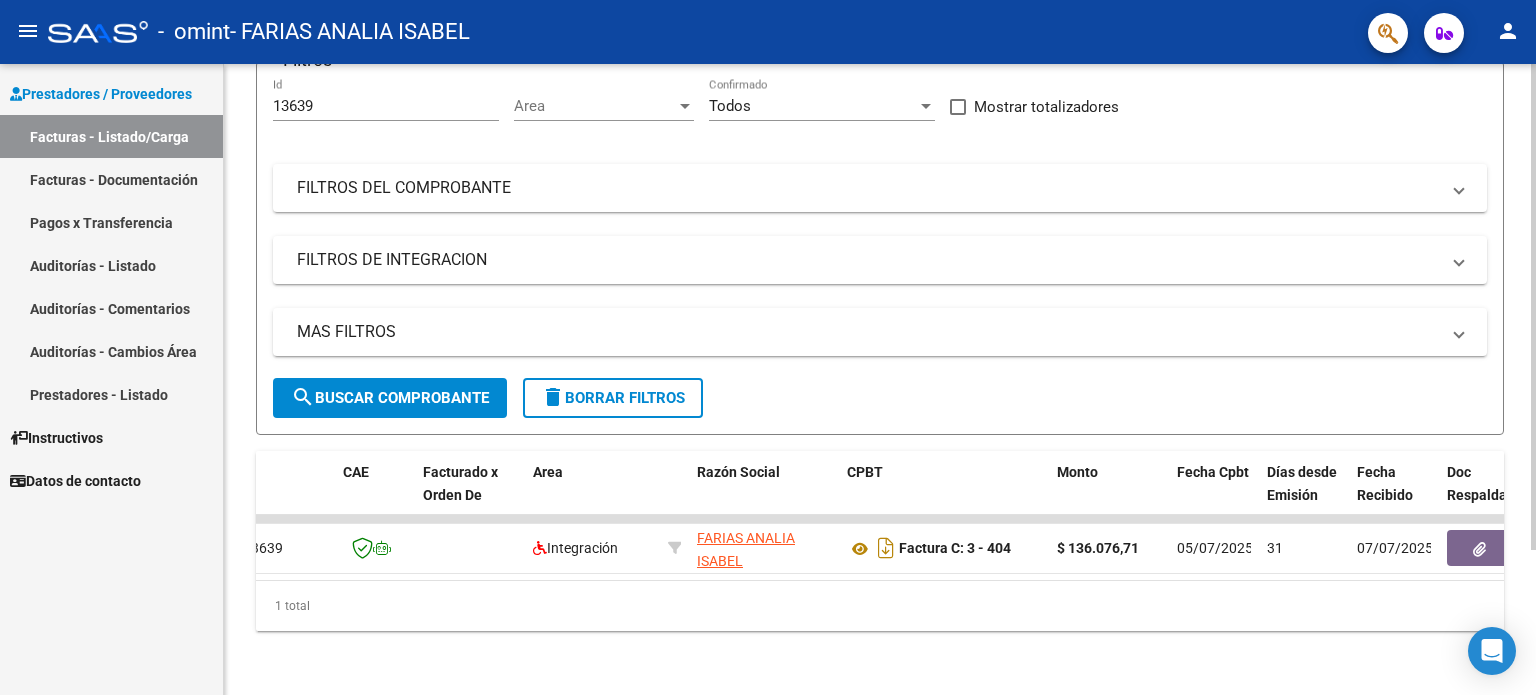 click on "MAS FILTROS  Todos Con Doc. Respaldatoria Todos Con Trazabilidad Todos Asociado a Expediente Sur Auditoría Auditoría Auditoría Id Start date – End date Auditoría Confirmada Desde / Hasta Start date – End date Fec. Rec. Desde / Hasta Start date – End date Fec. Creado Desde / Hasta Start date – End date Fec. Vencimiento  Desde / Hasta Op Estado Estado Start date – End date Fec. Confirmado Desde / Hasta Todos Procesado Por Tesorería Todos Archivado" 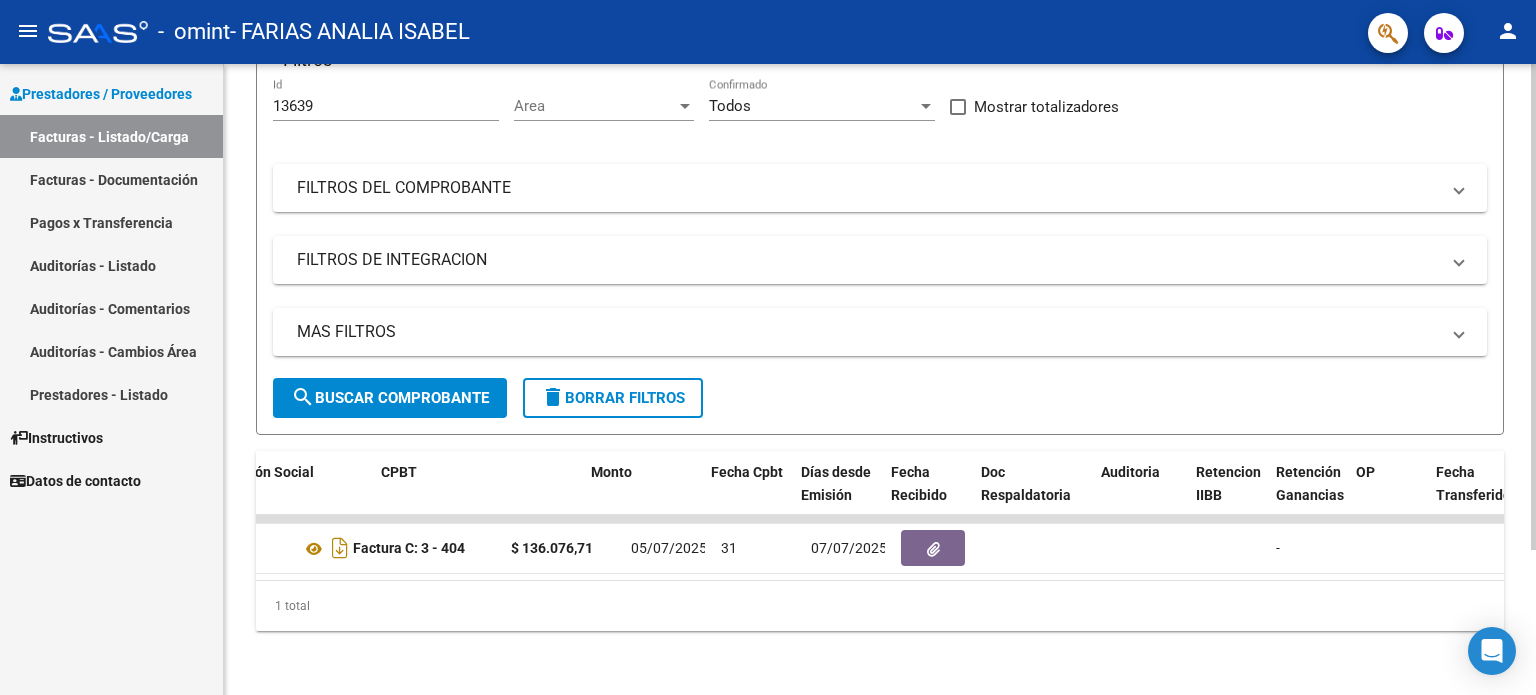 scroll, scrollTop: 0, scrollLeft: 812, axis: horizontal 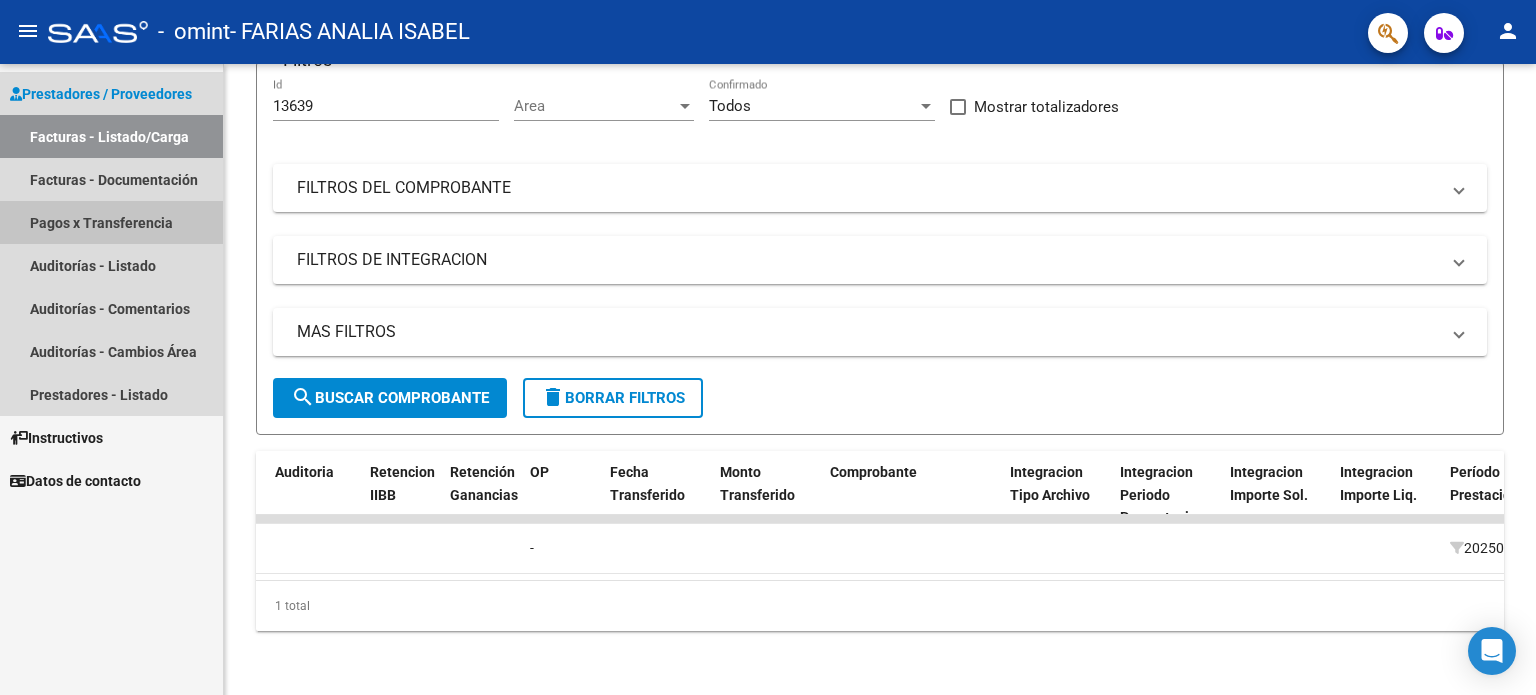 click on "Pagos x Transferencia" at bounding box center (111, 222) 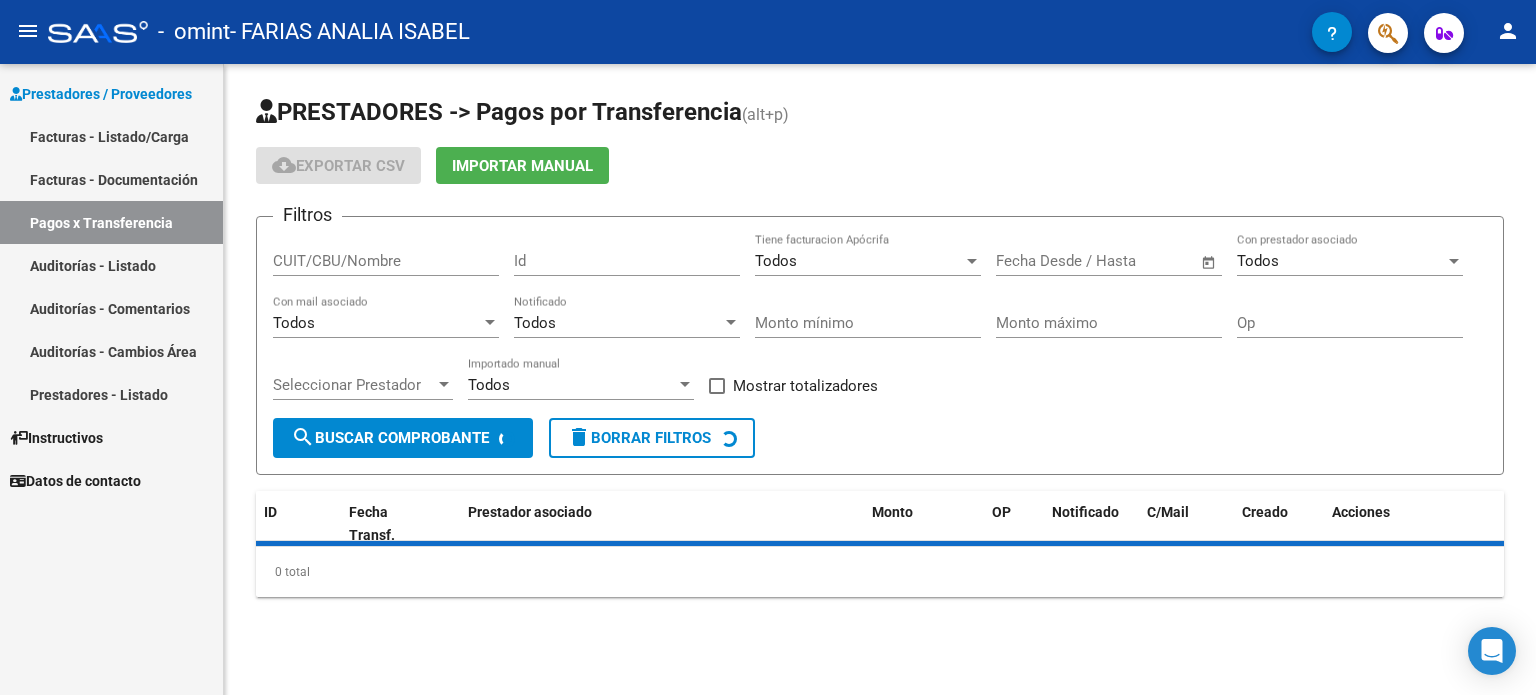 scroll, scrollTop: 0, scrollLeft: 0, axis: both 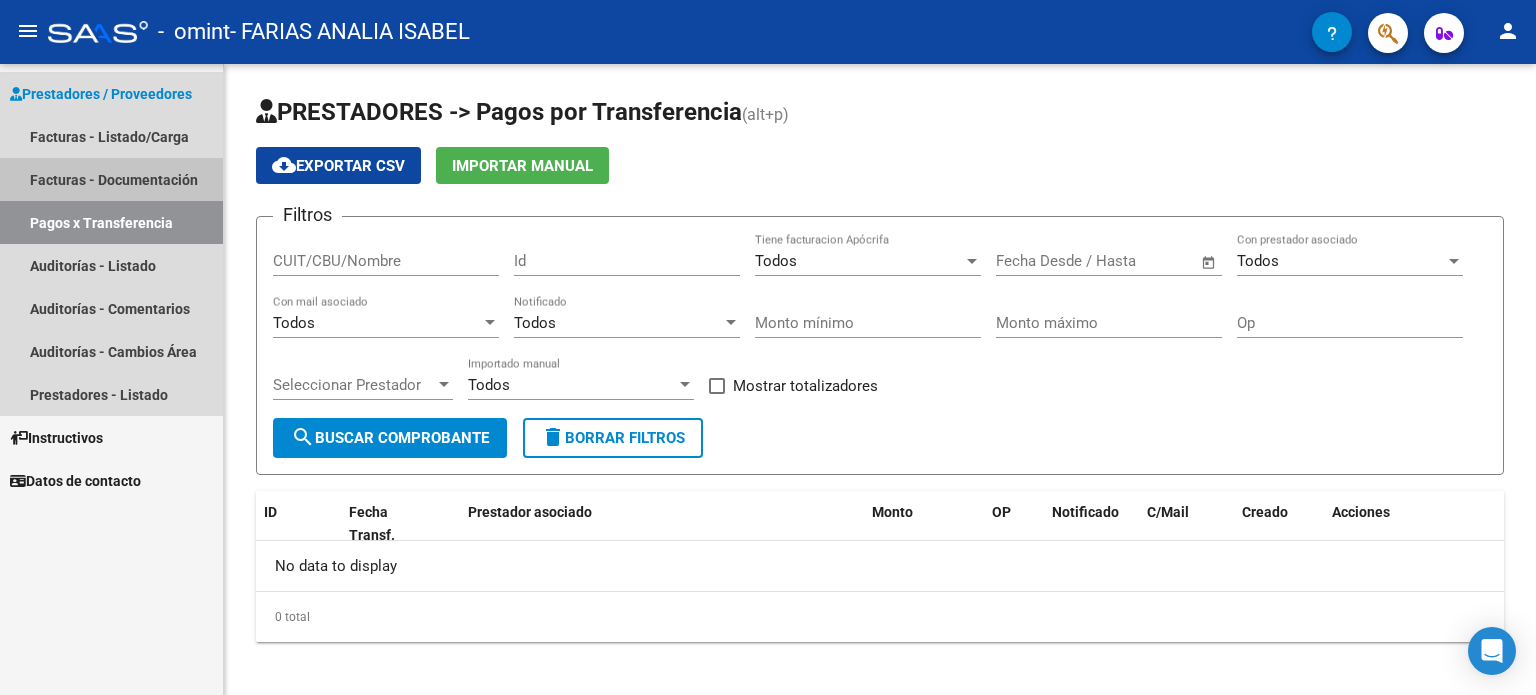click on "Facturas - Documentación" at bounding box center [111, 179] 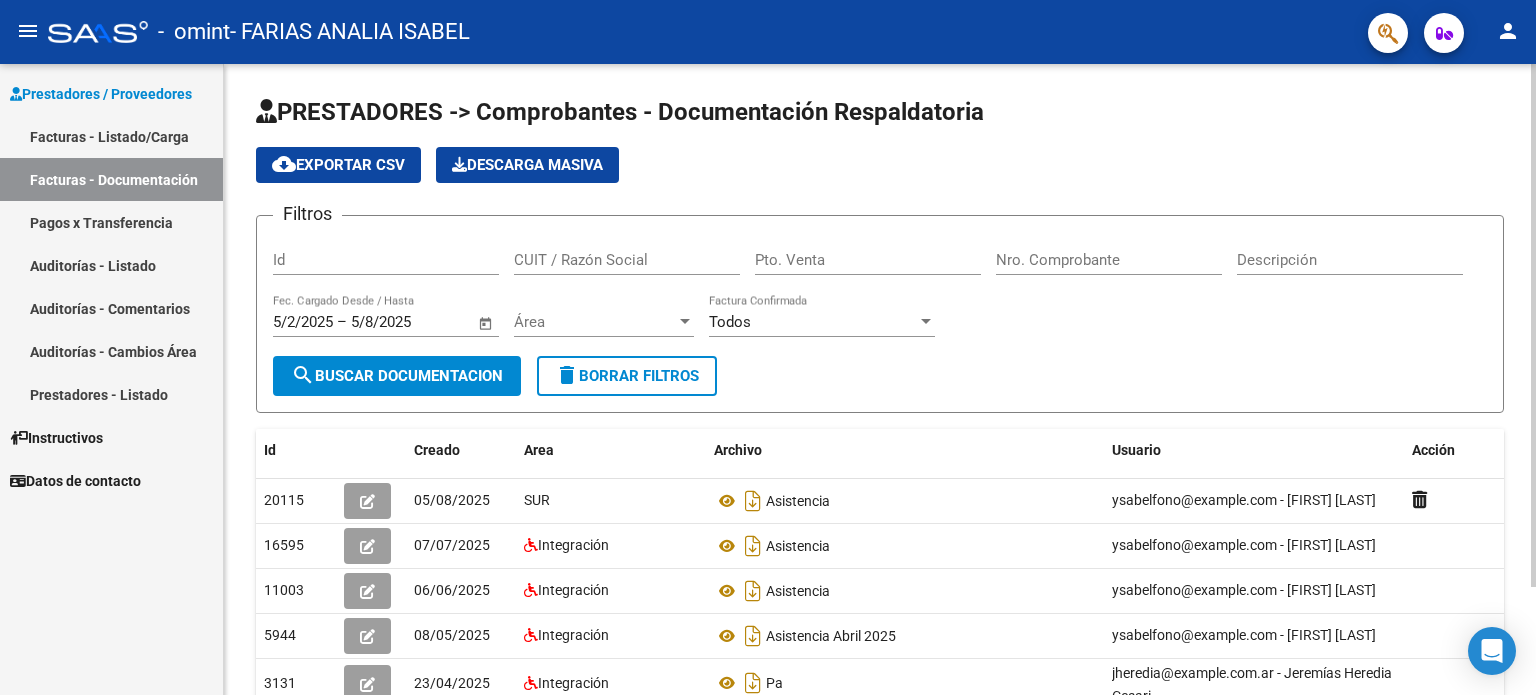 drag, startPoint x: 1529, startPoint y: 404, endPoint x: 1528, endPoint y: 604, distance: 200.0025 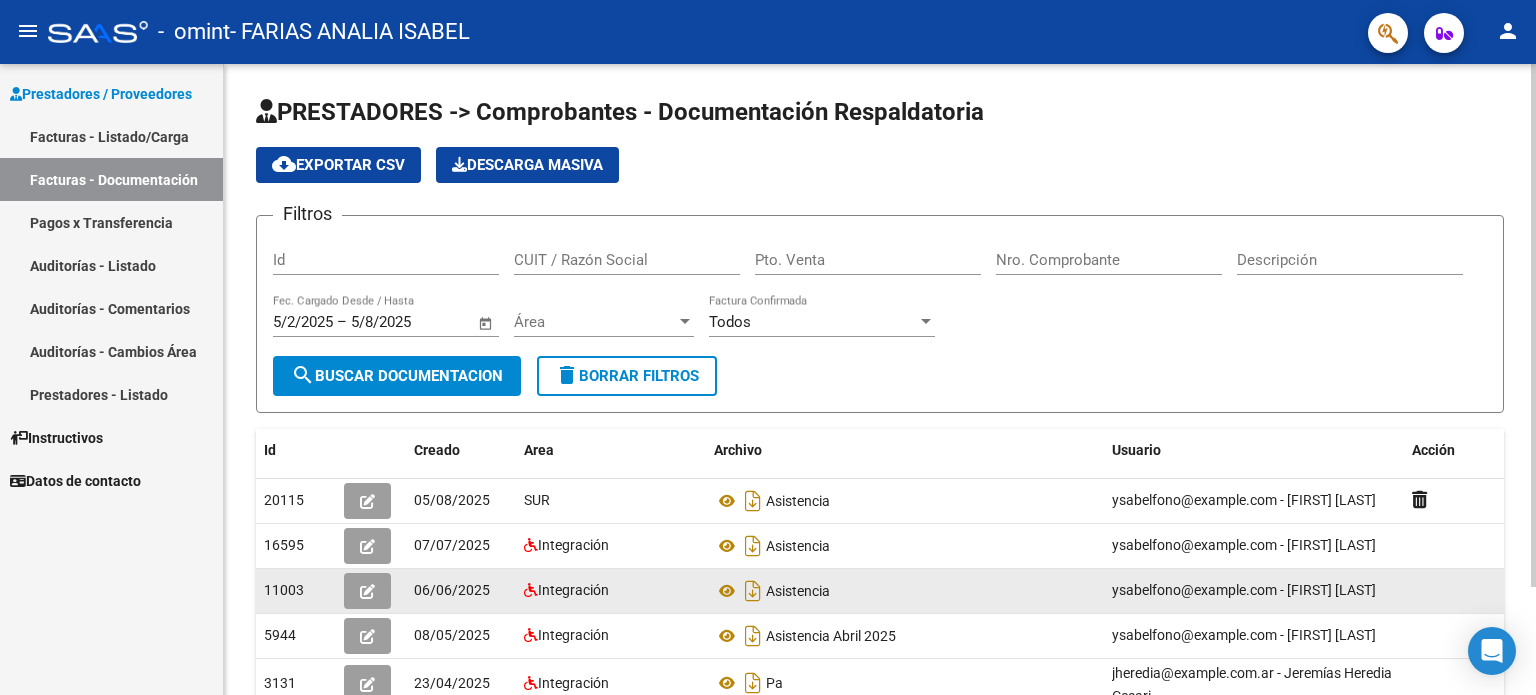 click 